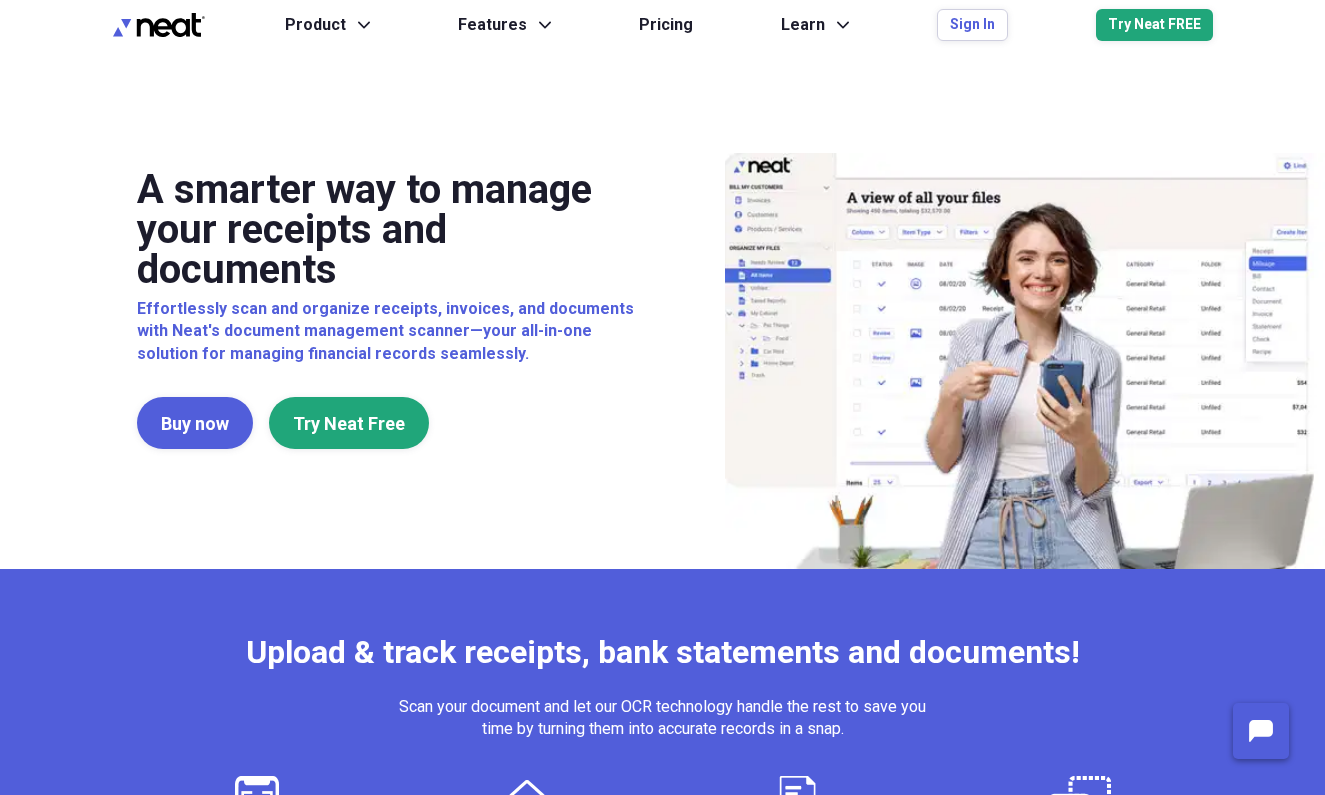 scroll, scrollTop: 0, scrollLeft: 0, axis: both 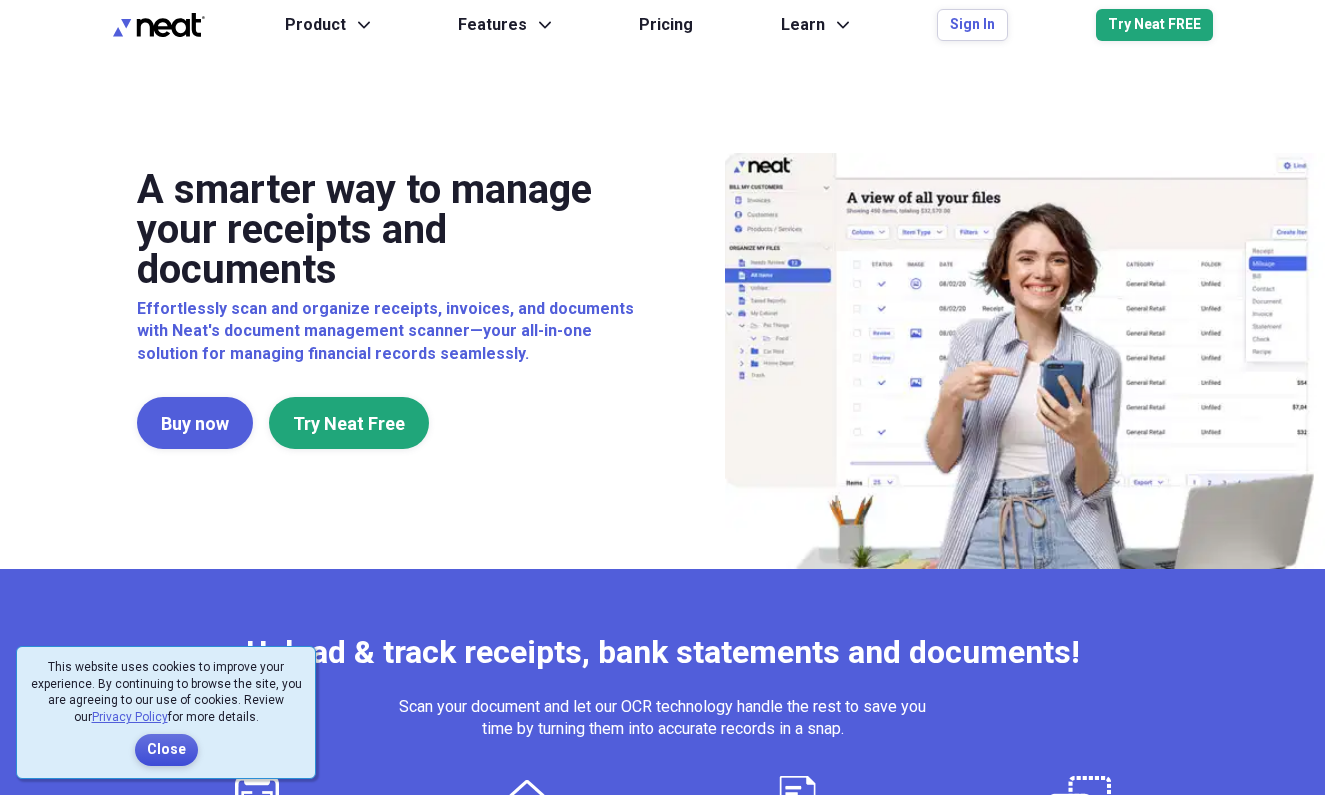 click on "Close" at bounding box center [166, 750] 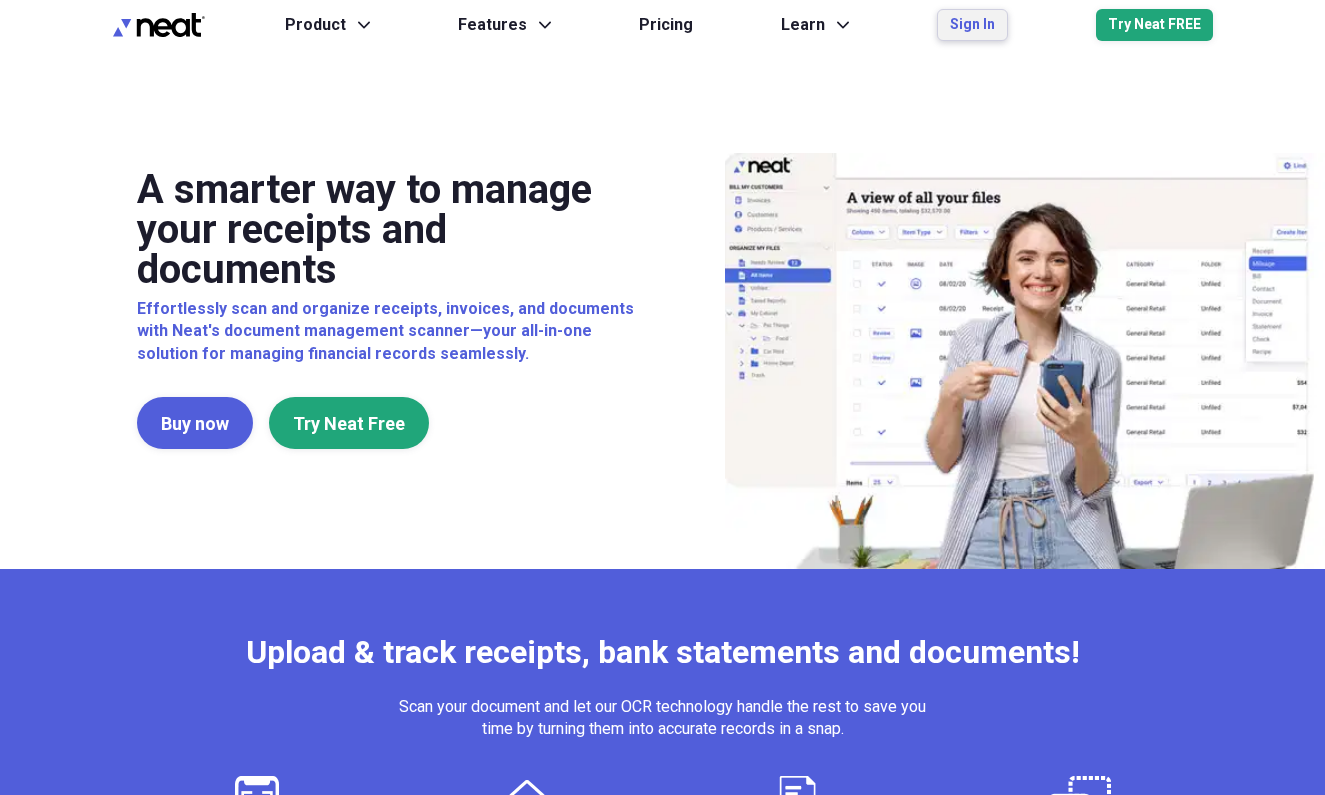 click on "Sign In" at bounding box center (972, 25) 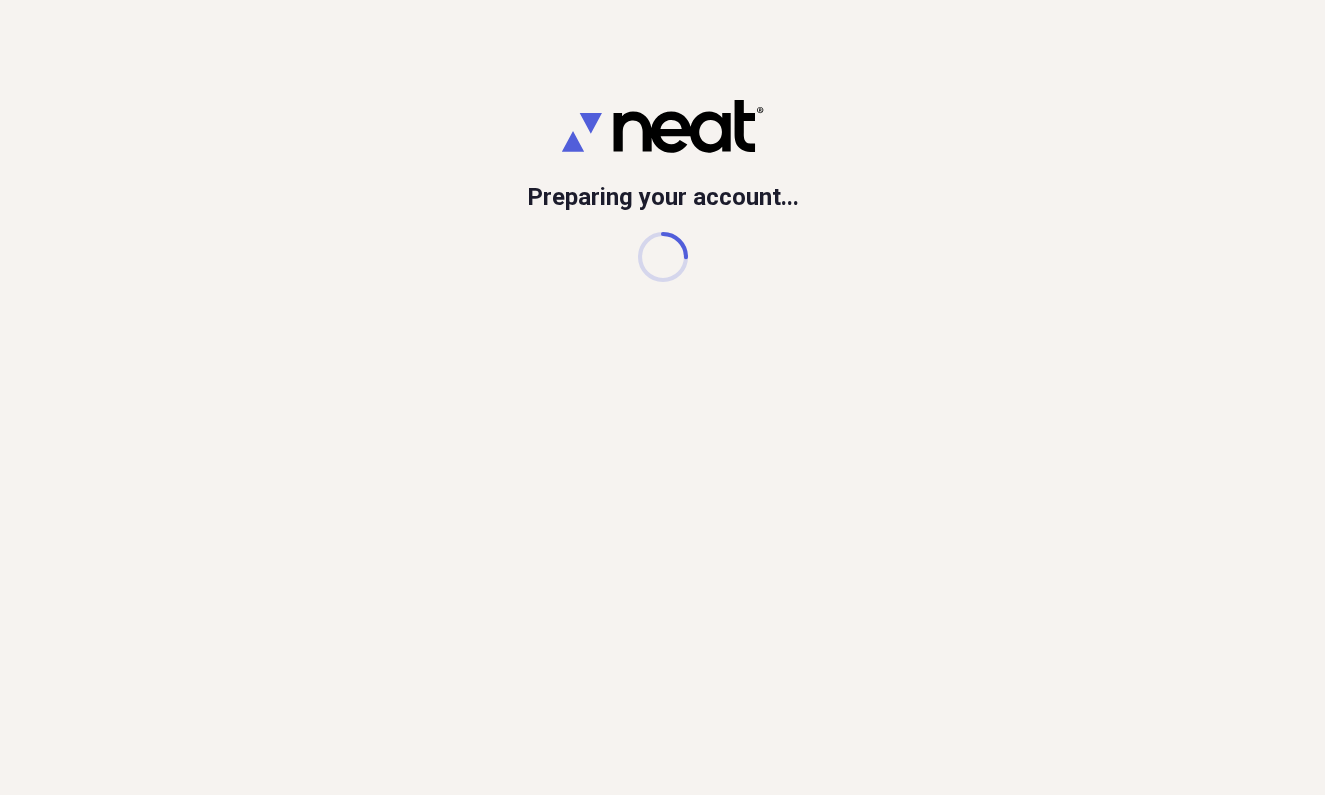 scroll, scrollTop: 0, scrollLeft: 0, axis: both 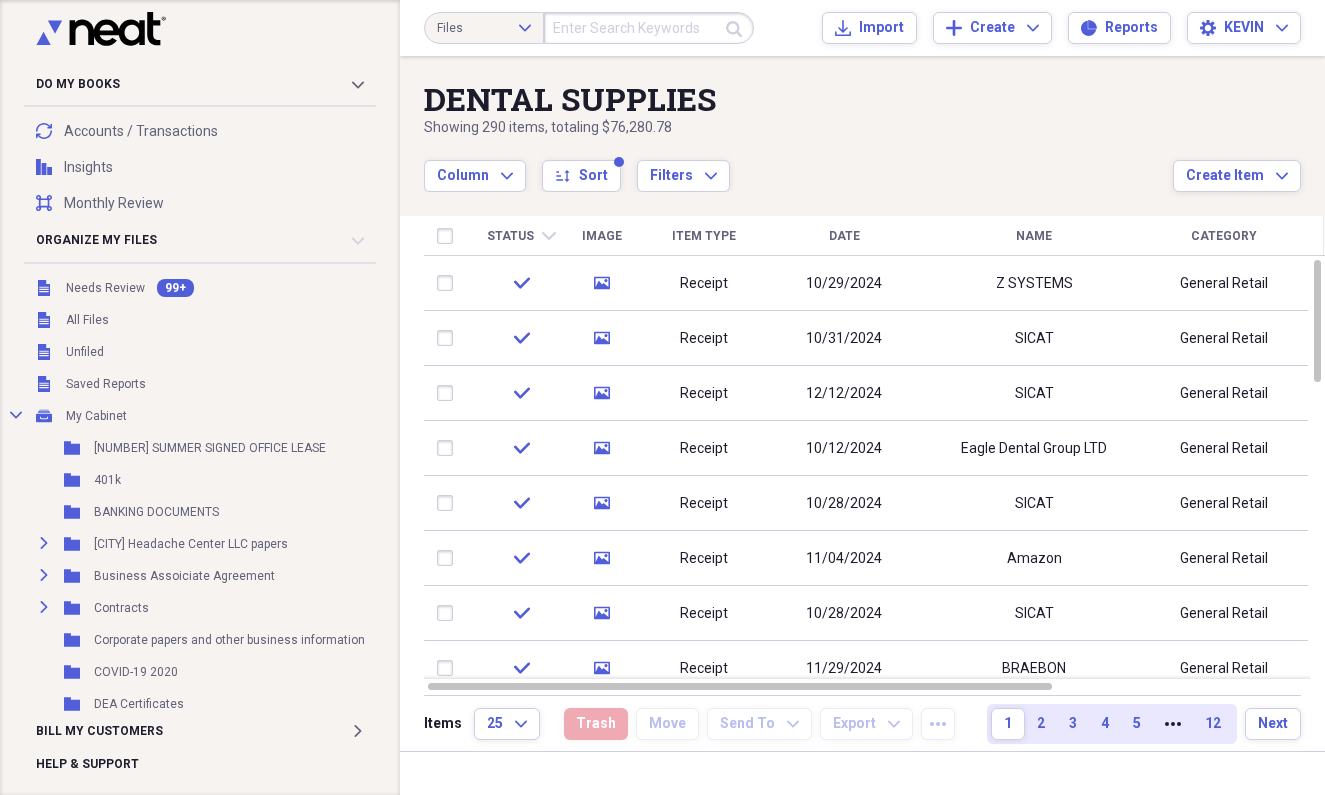 click on "Status" at bounding box center (510, 236) 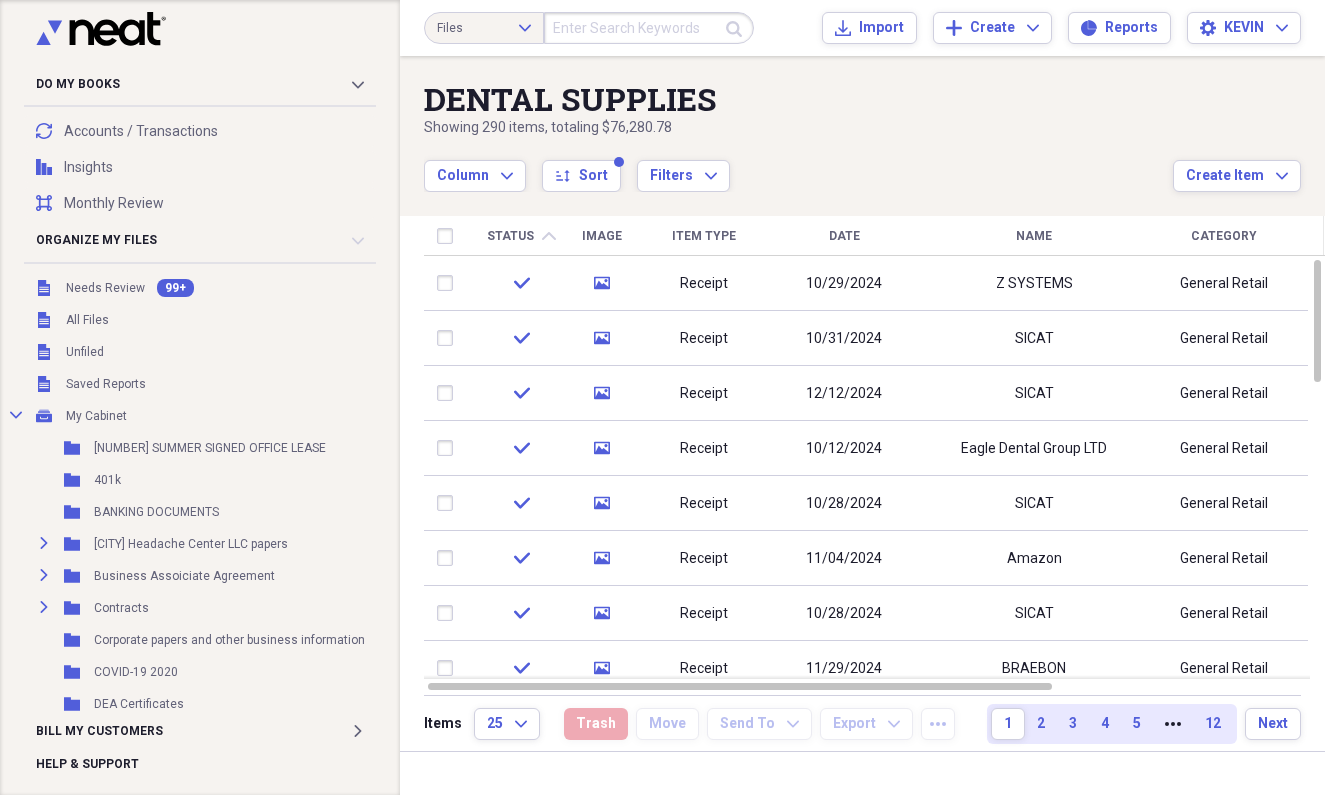 click on "Status" at bounding box center [510, 236] 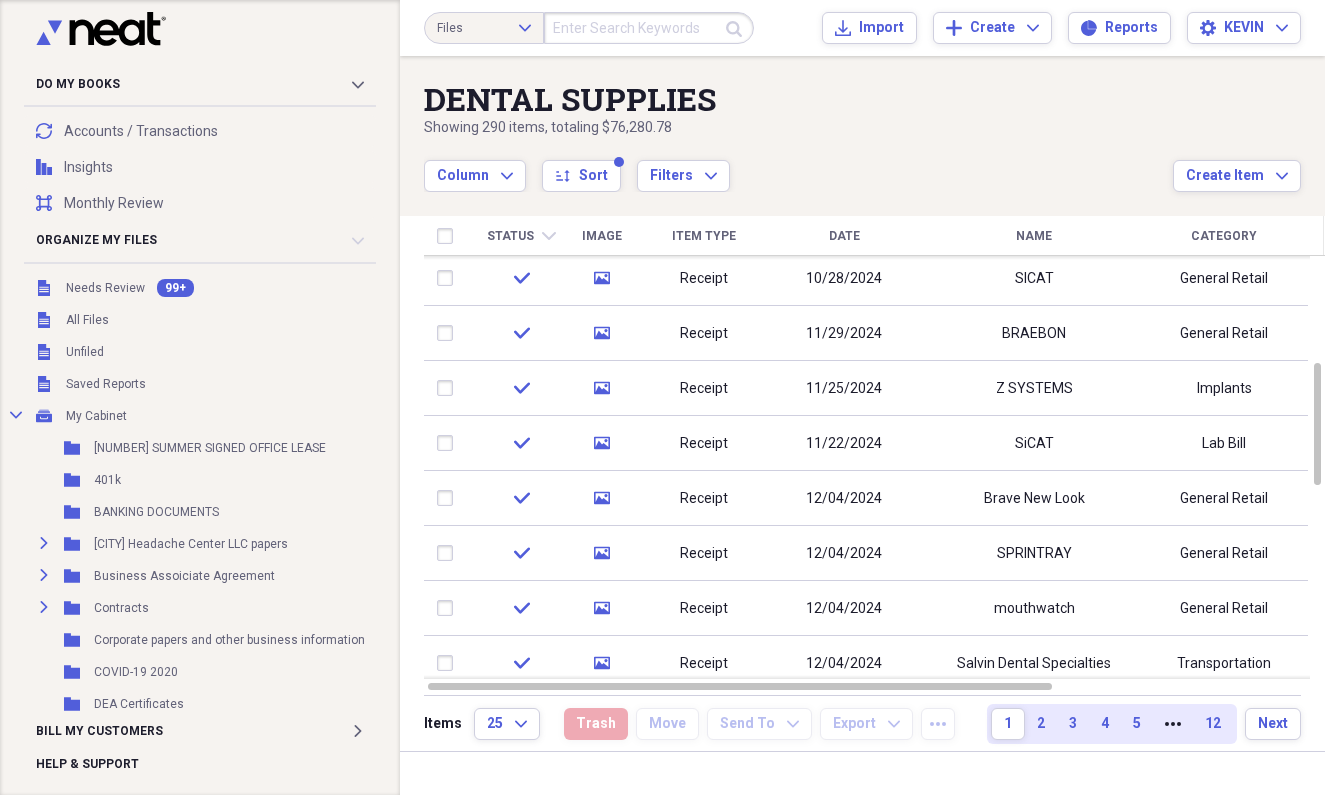 click on "chevron-down" 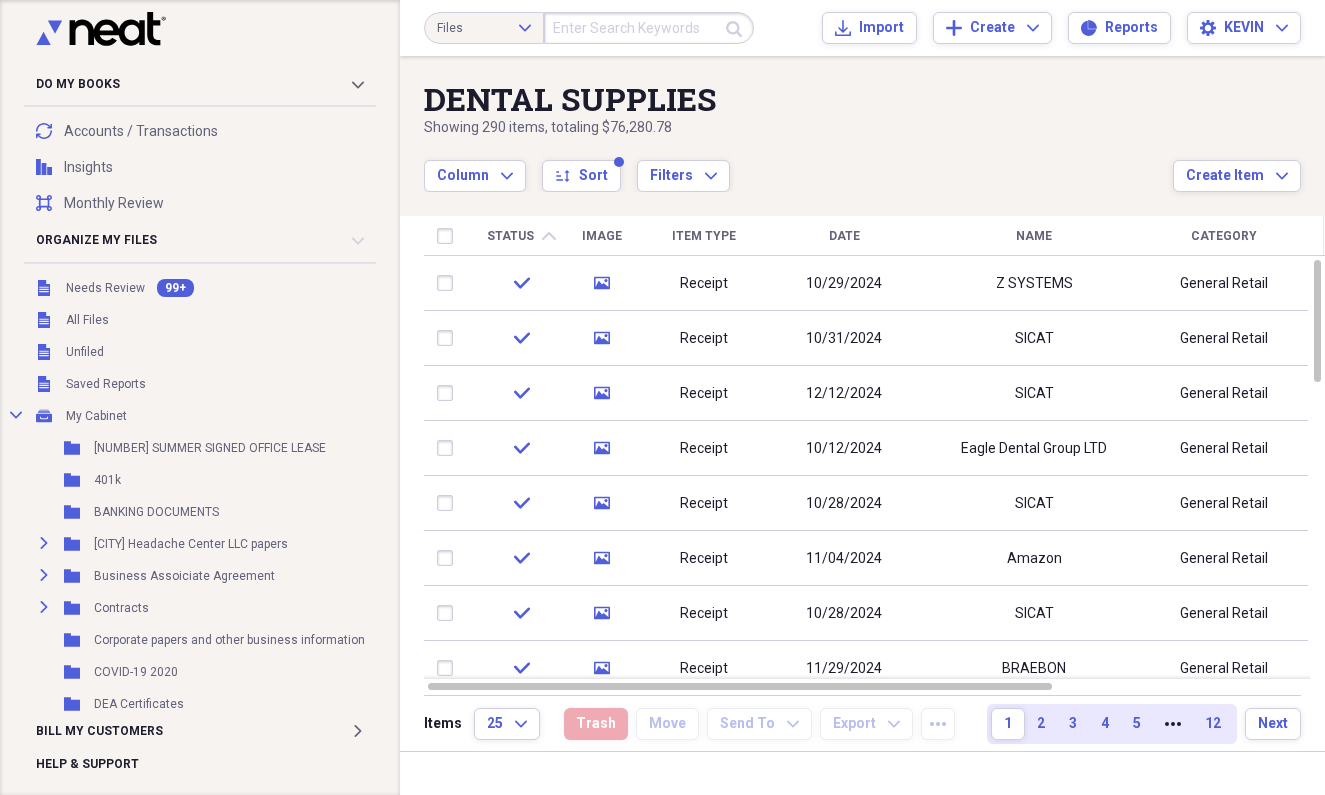 click on "chevron-up" 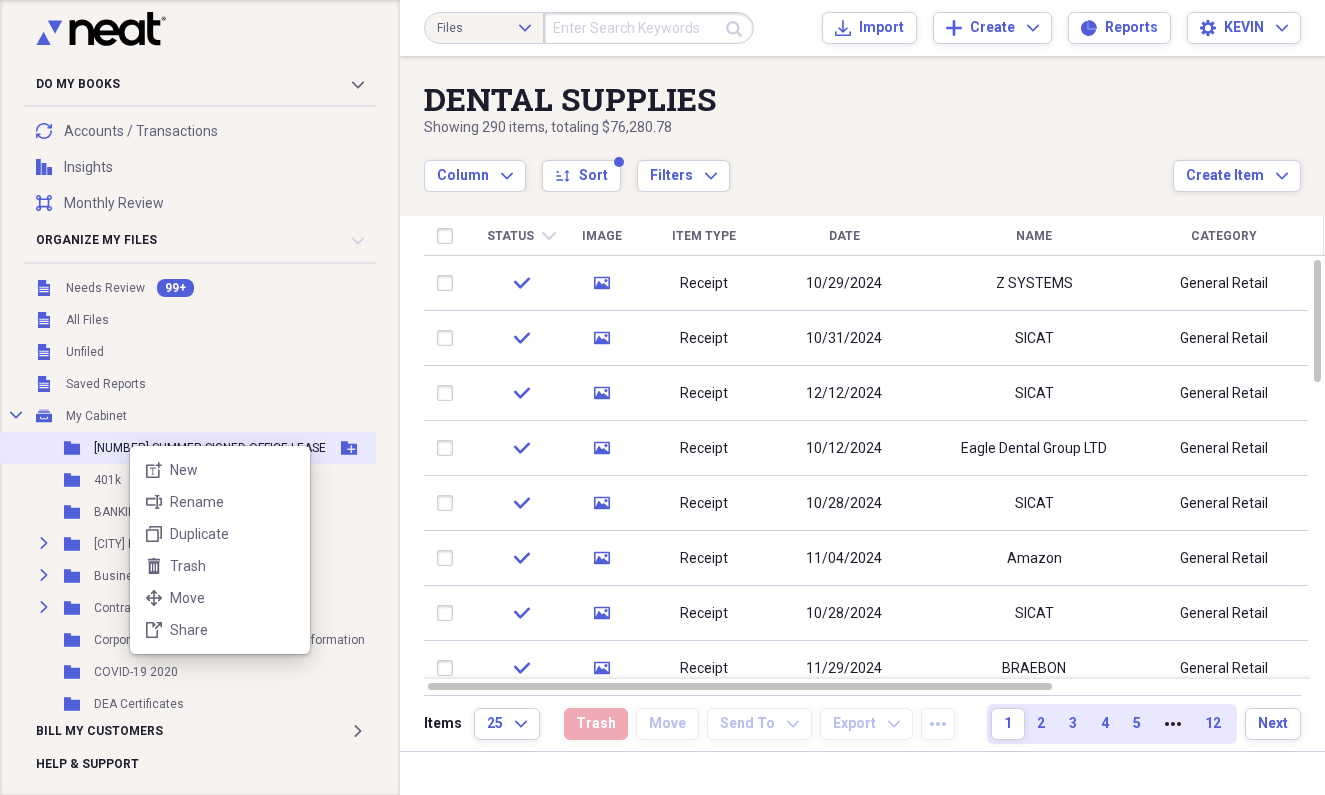 click on "new-textbox New rename Rename duplicate Duplicate trash Trash move Move share-file Share" at bounding box center (220, 550) 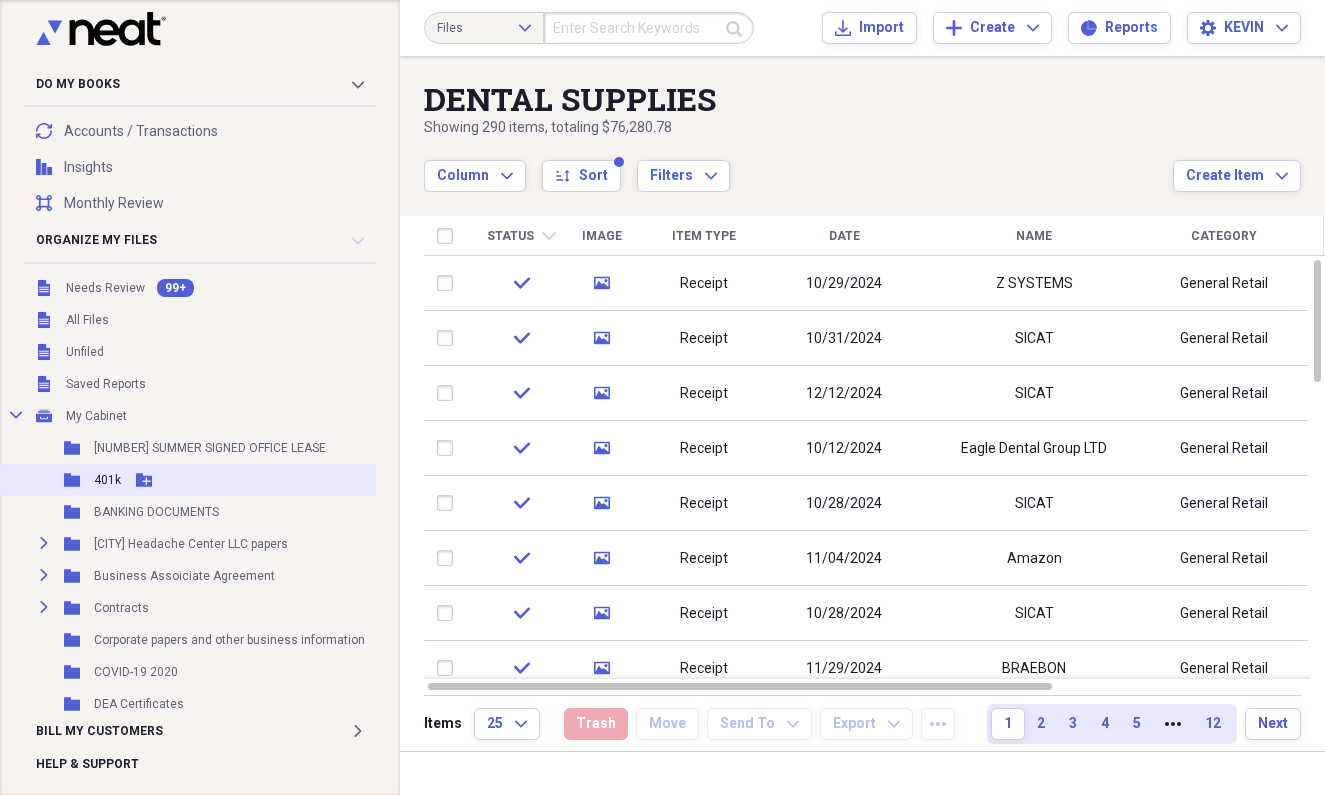 click on "Folder 401k Add Folder" at bounding box center (217, 480) 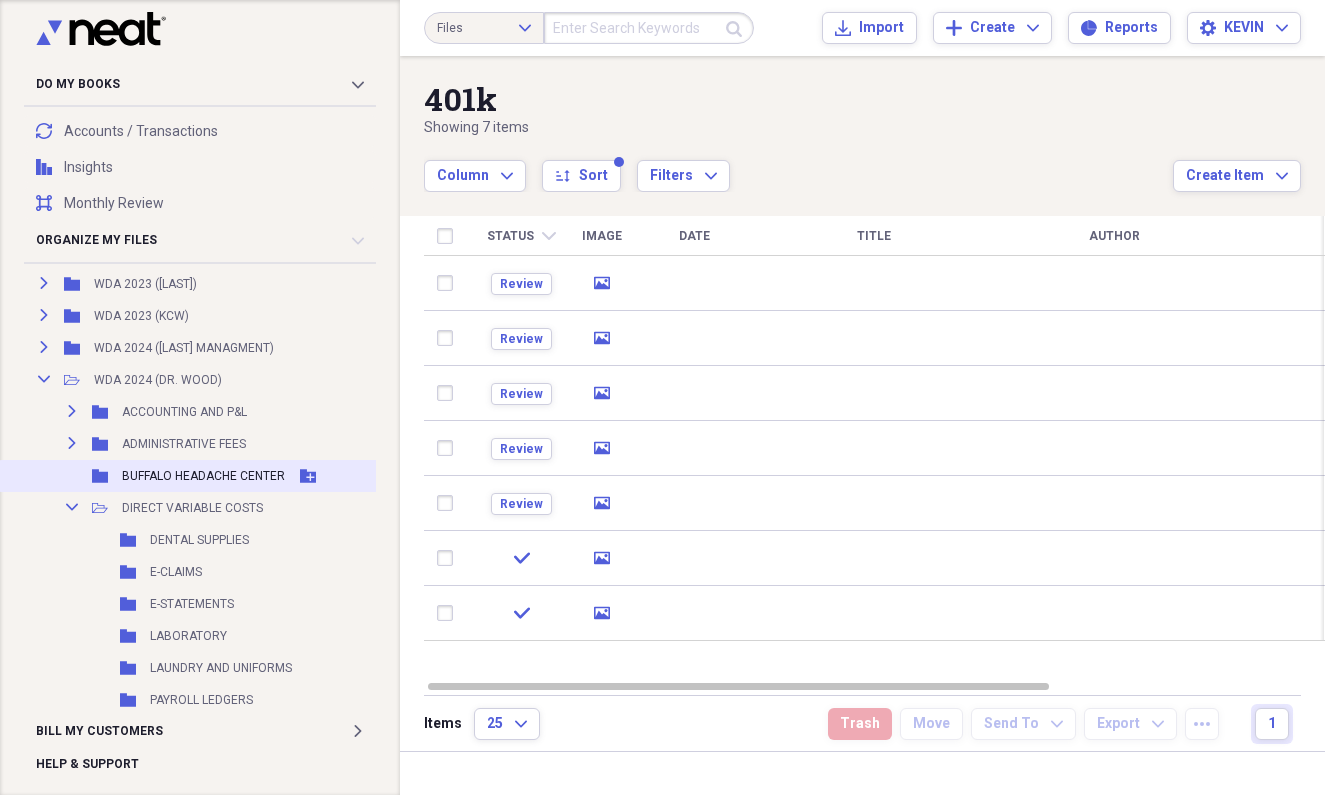 scroll, scrollTop: 2120, scrollLeft: 0, axis: vertical 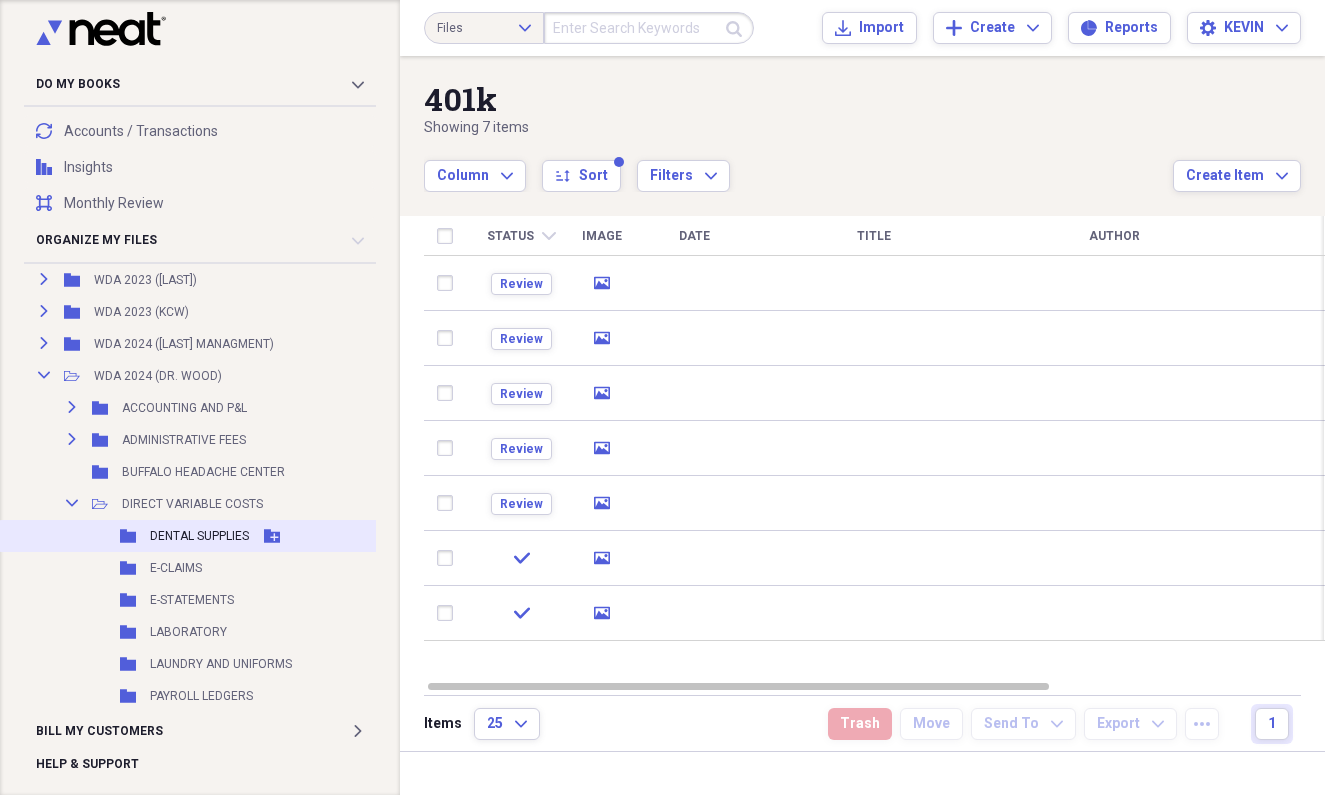 click on "DENTAL SUPPLIES" at bounding box center [199, 536] 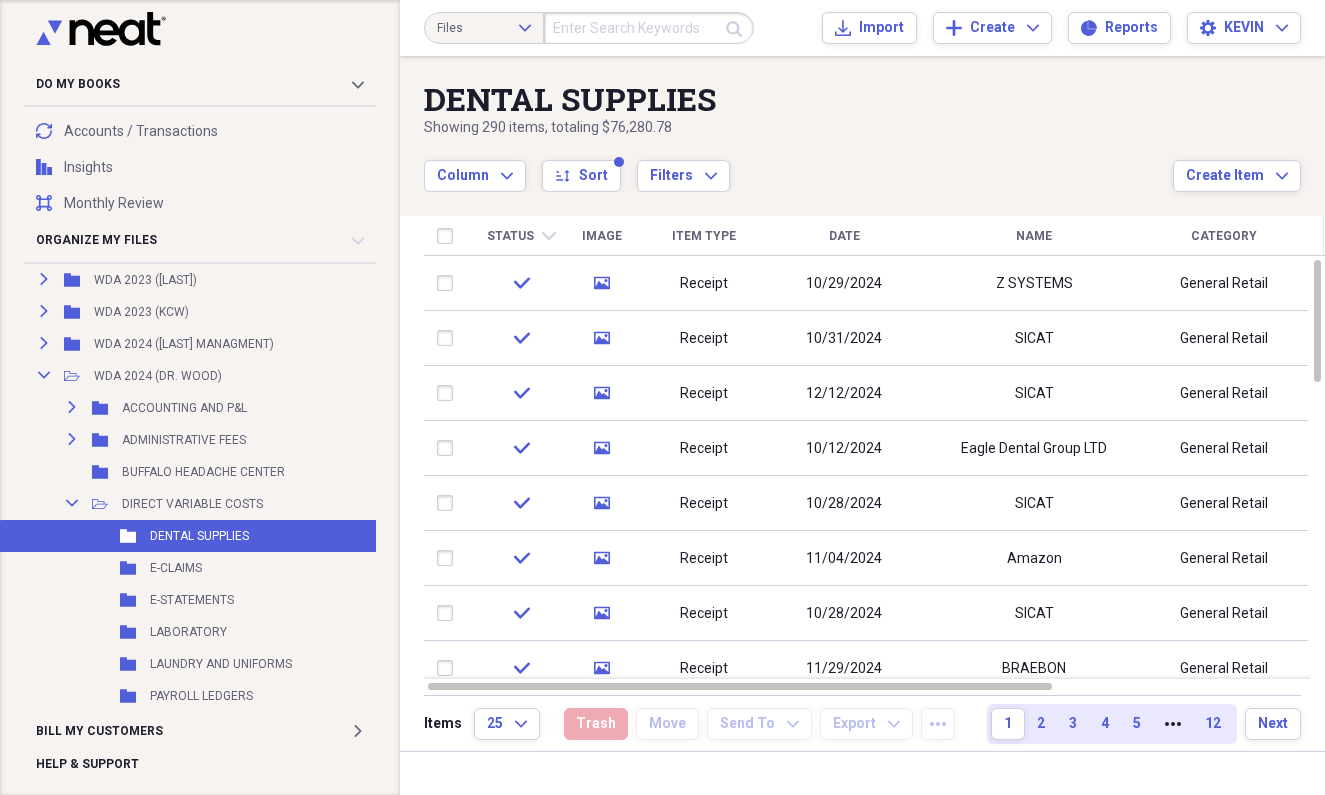 click 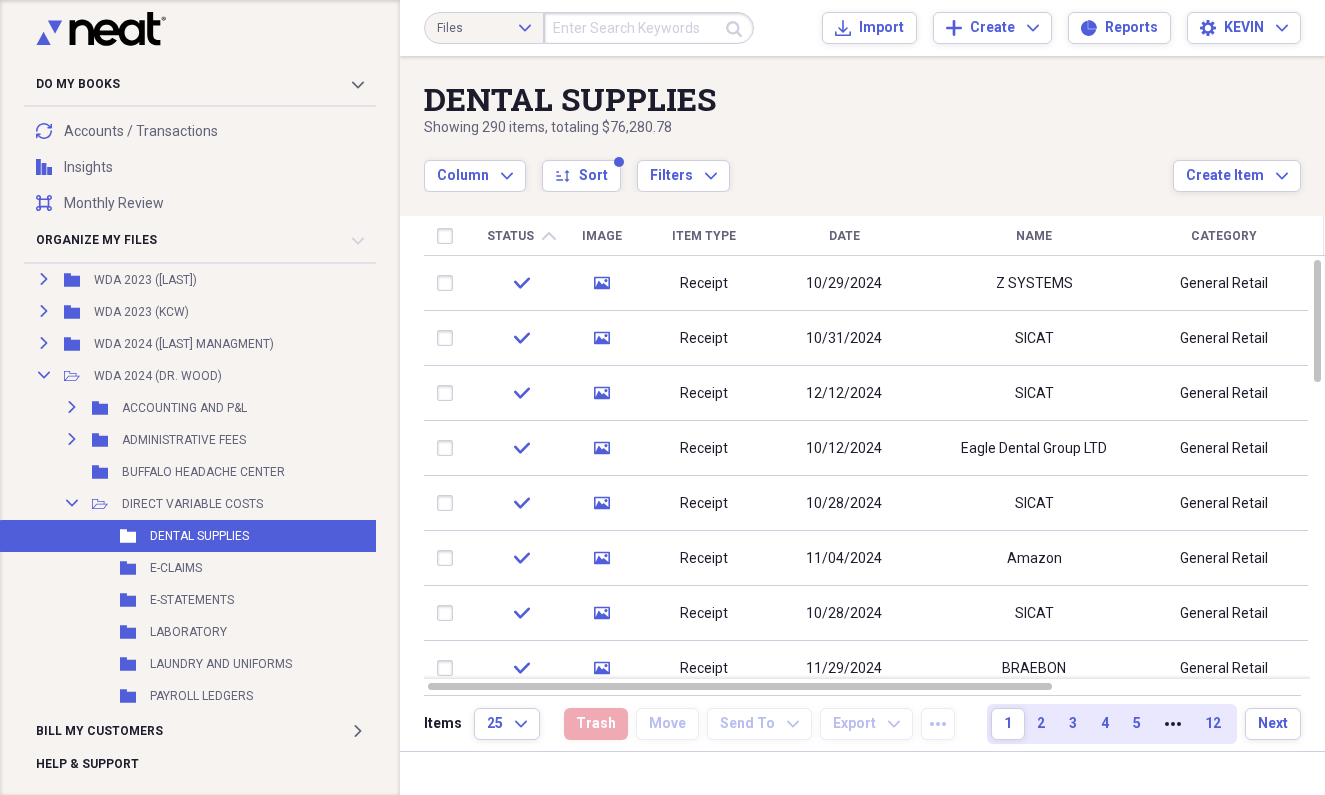 click on "Status" at bounding box center [510, 236] 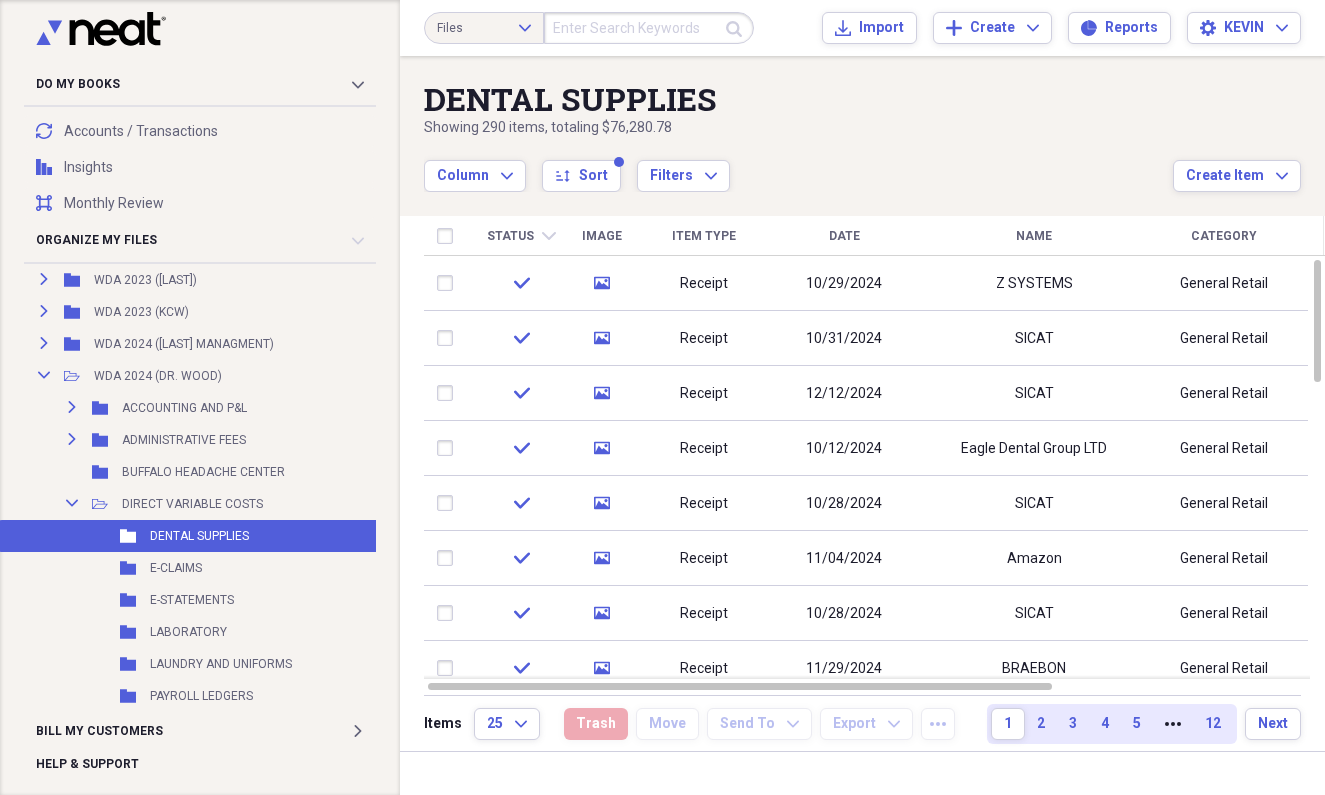 click on "Status" at bounding box center [510, 236] 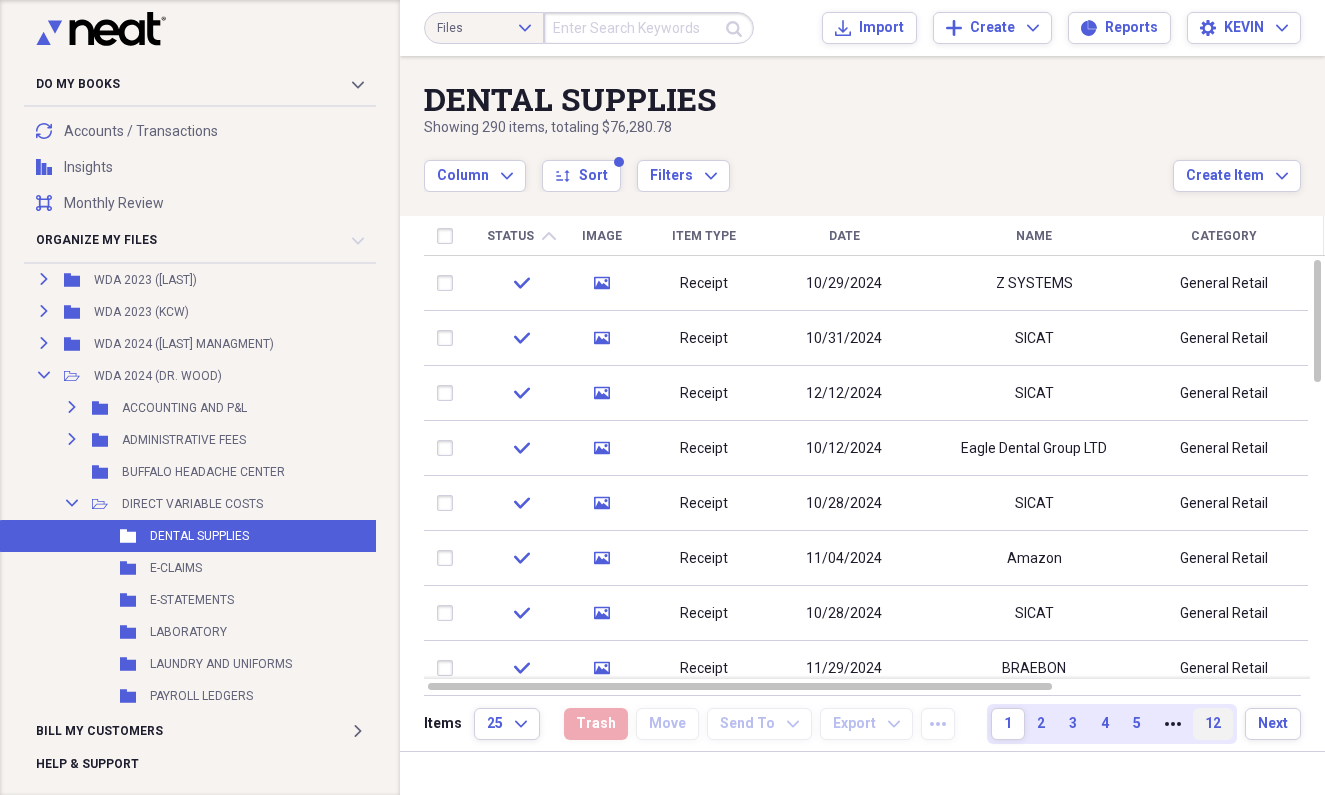 click on "12" at bounding box center [1213, 724] 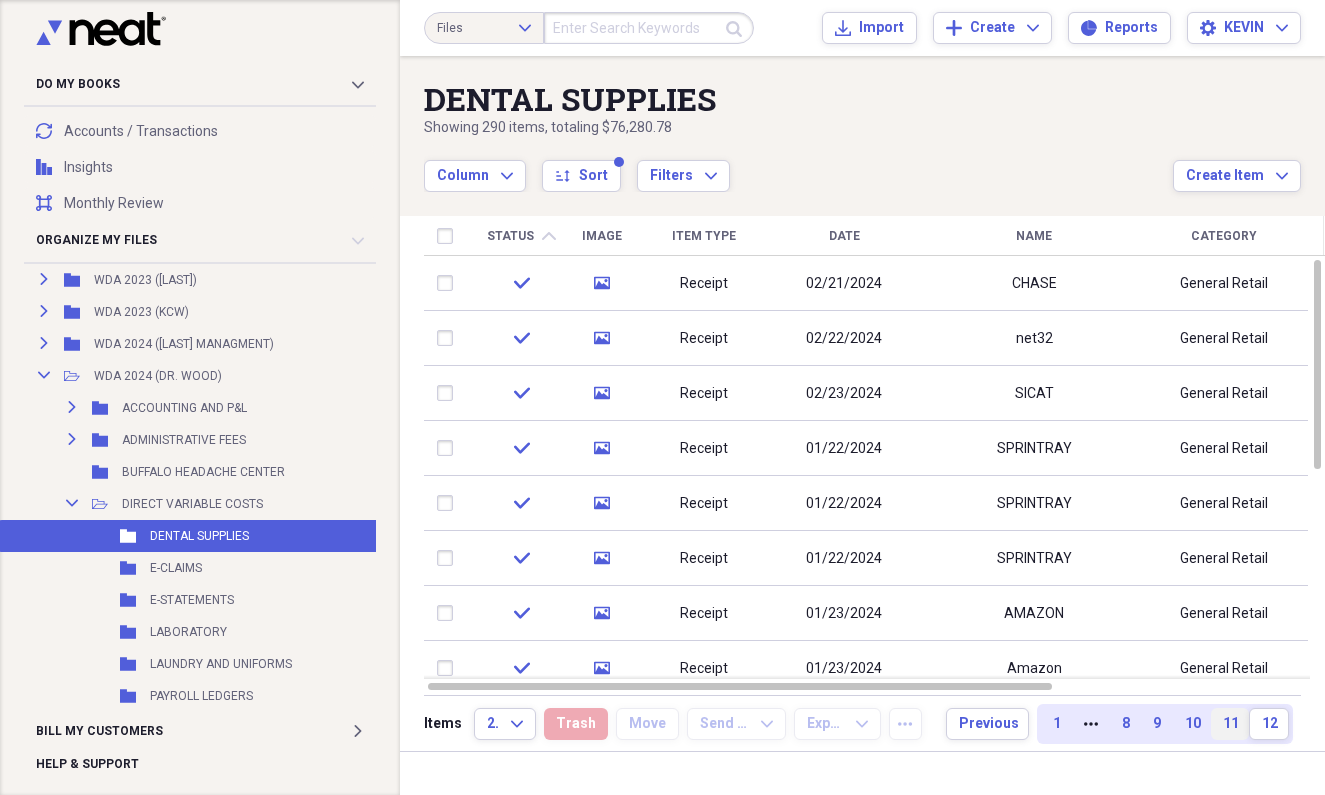 click on "11" at bounding box center (1230, 724) 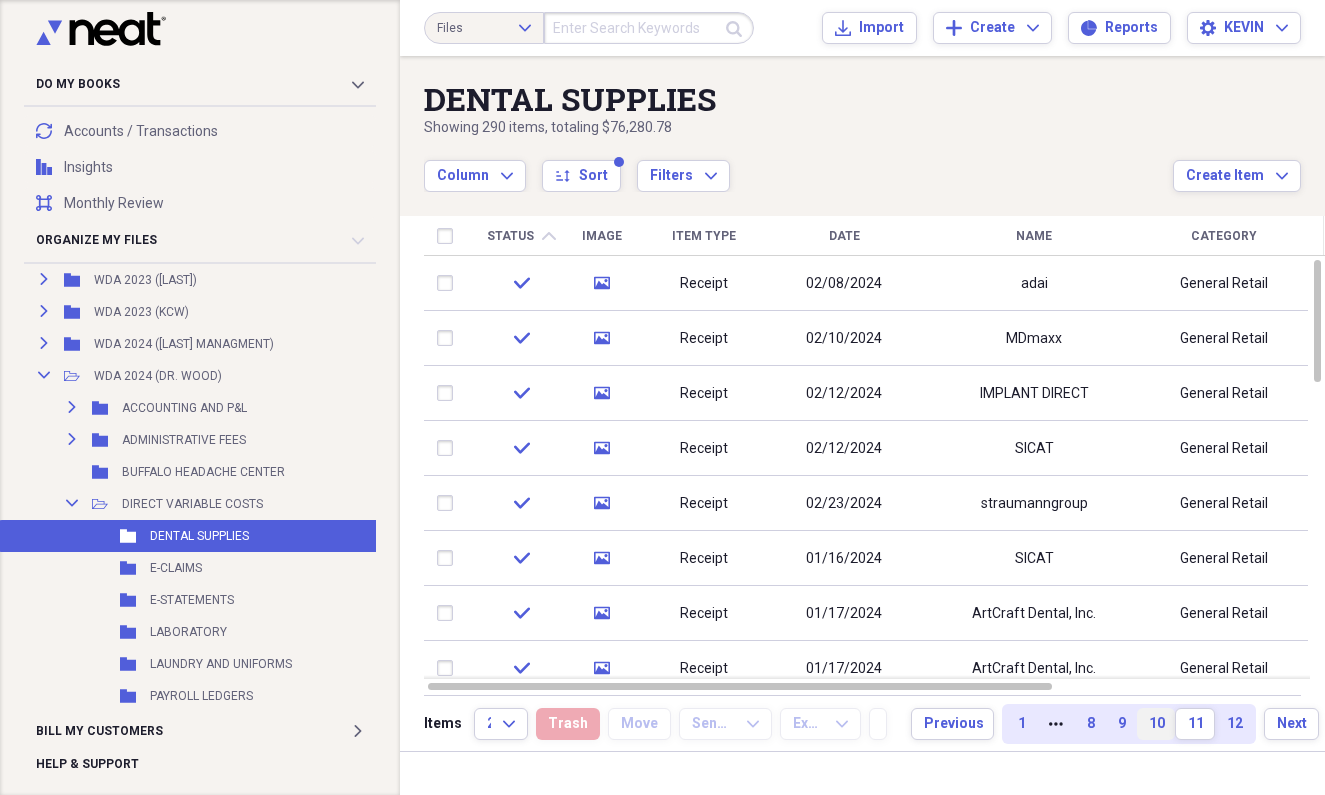 click on "10" at bounding box center [1156, 724] 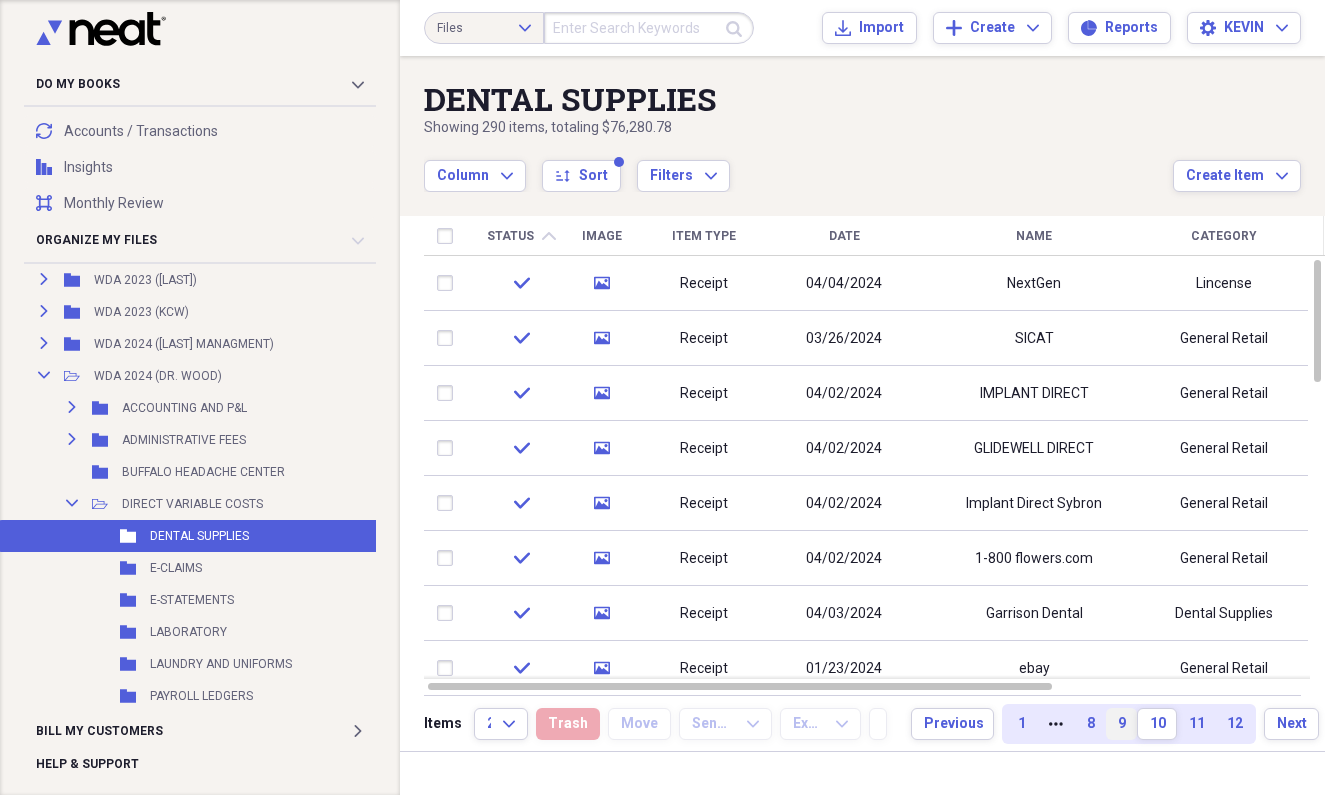 click on "9" at bounding box center (1121, 724) 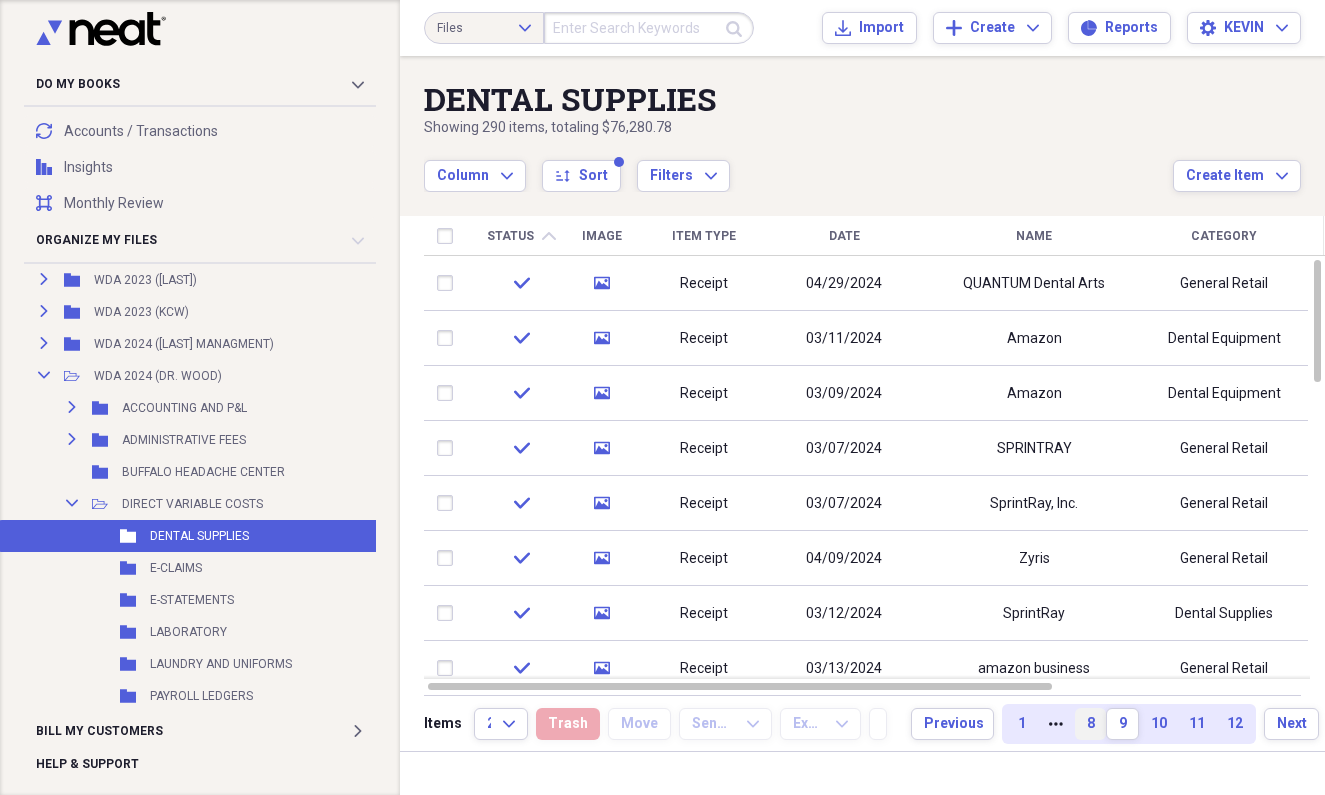click on "8" at bounding box center [1090, 724] 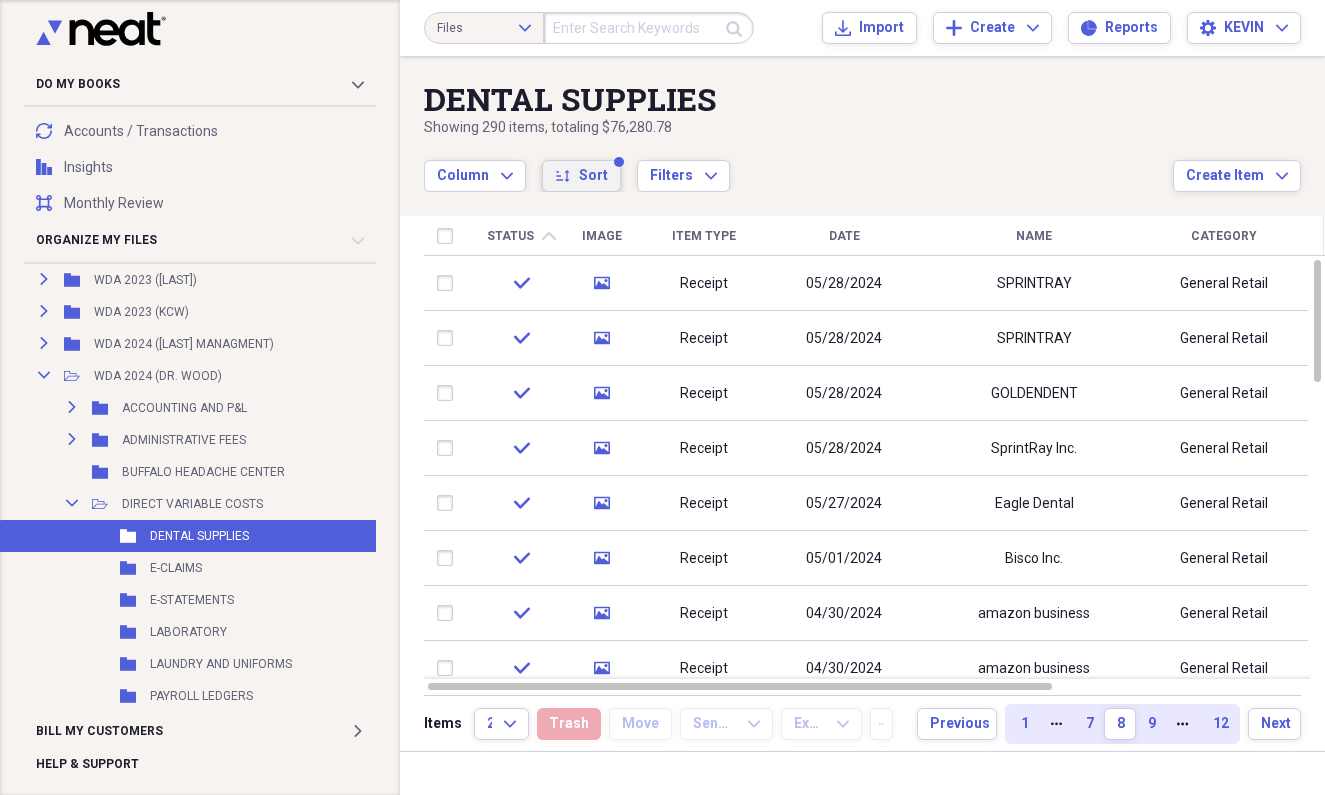 click on "sort Sort" at bounding box center [581, 176] 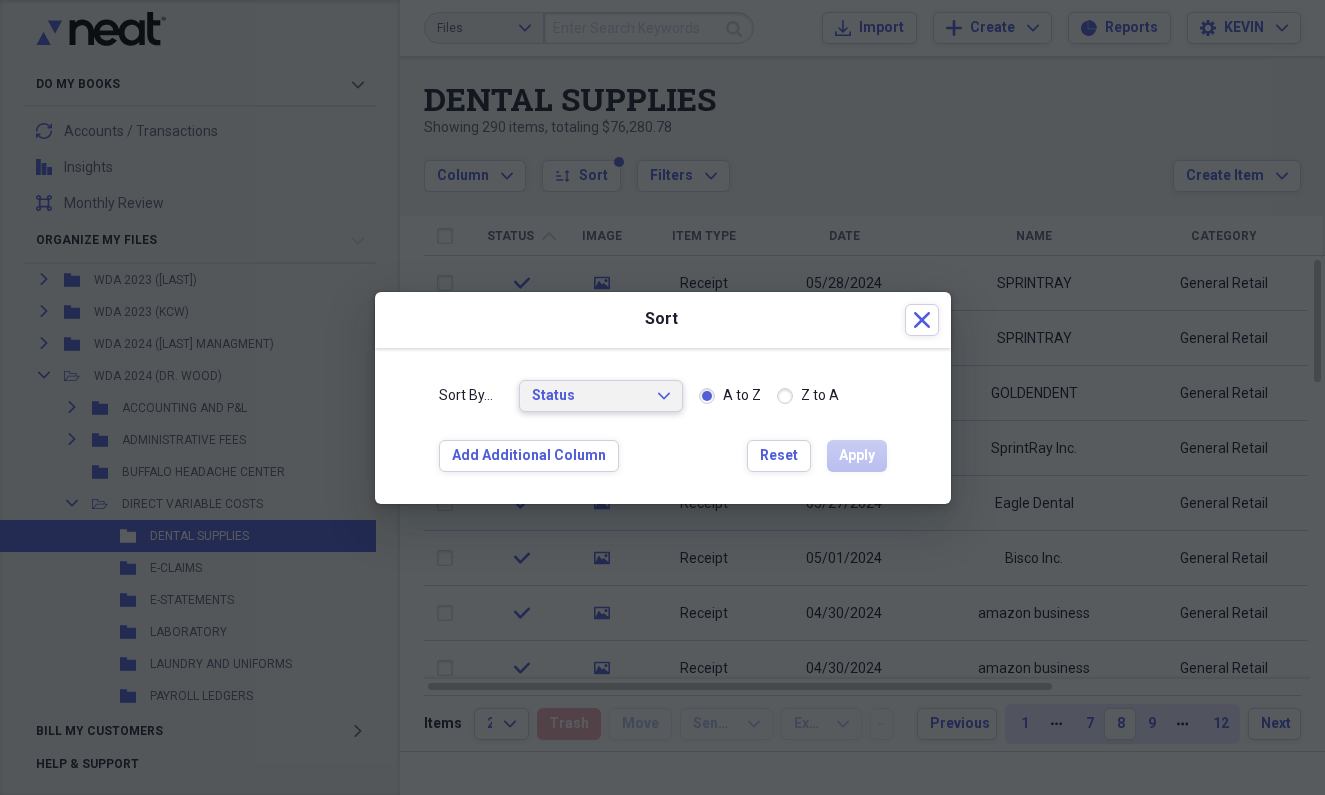 click on "Expand" 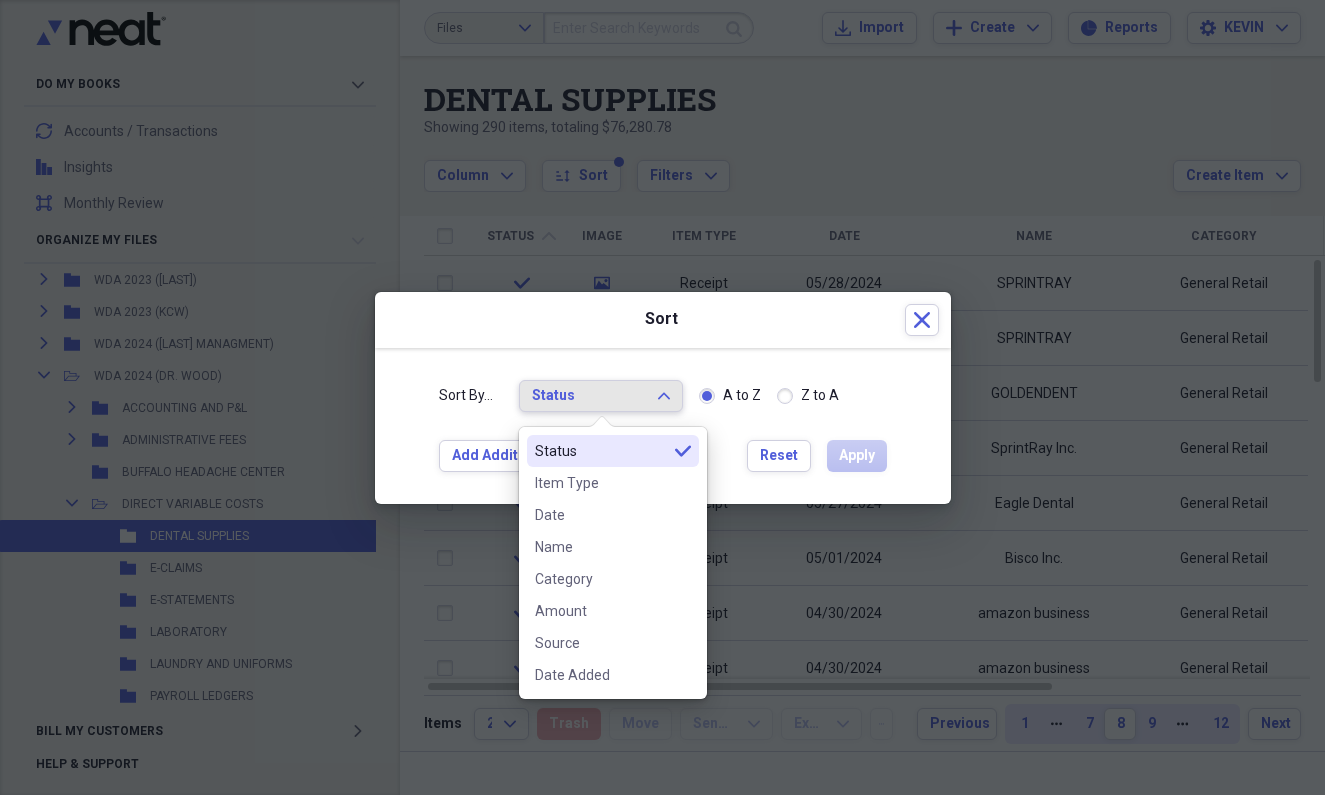 click on "Expand" 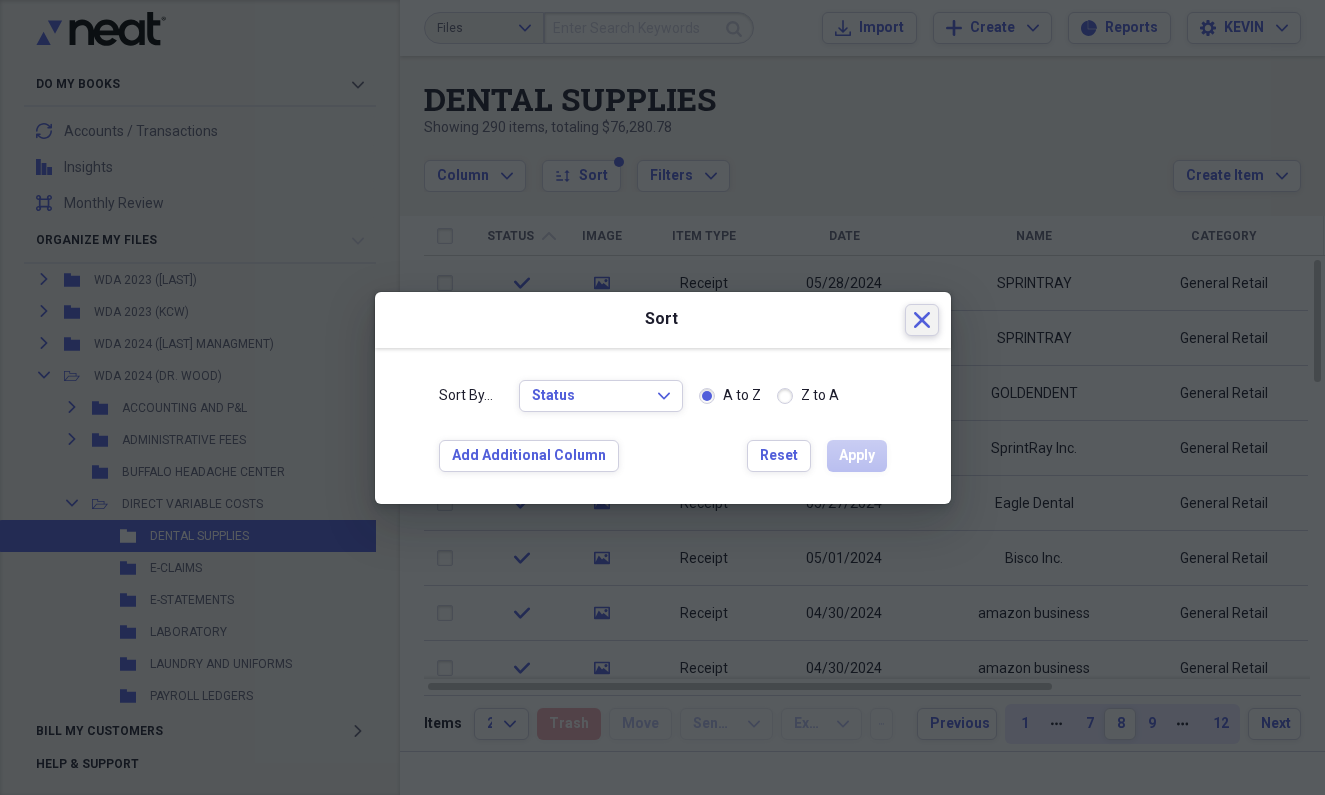 click on "Close" 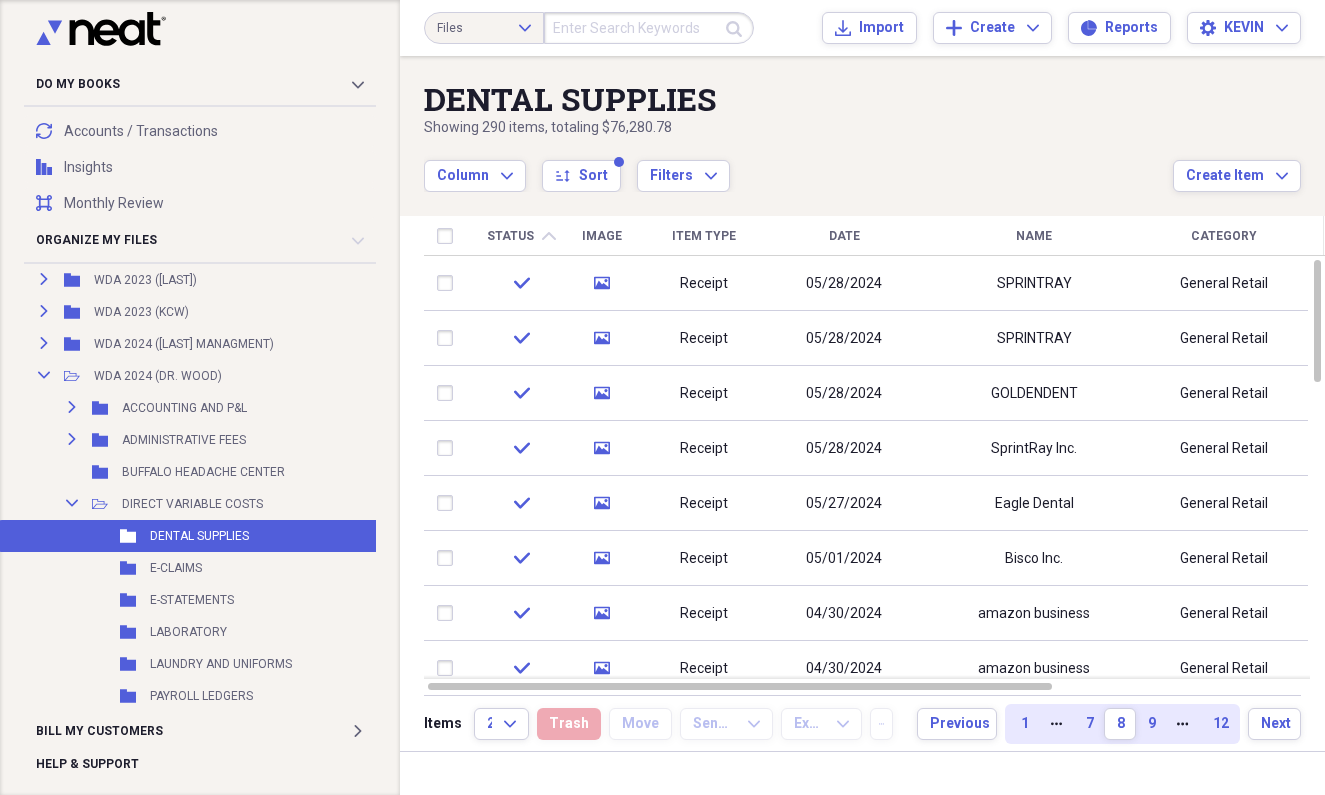 click on "Status" at bounding box center [510, 236] 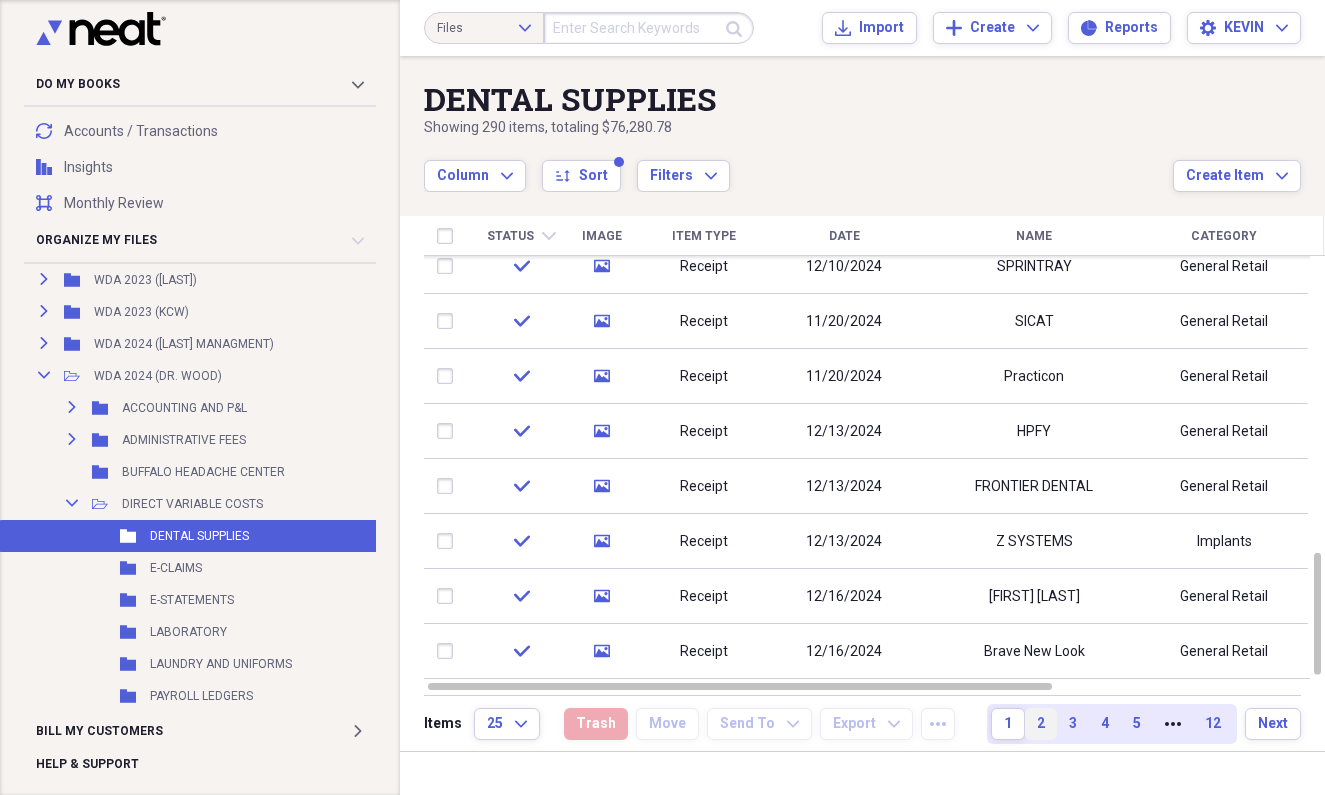 click on "2" at bounding box center [1041, 724] 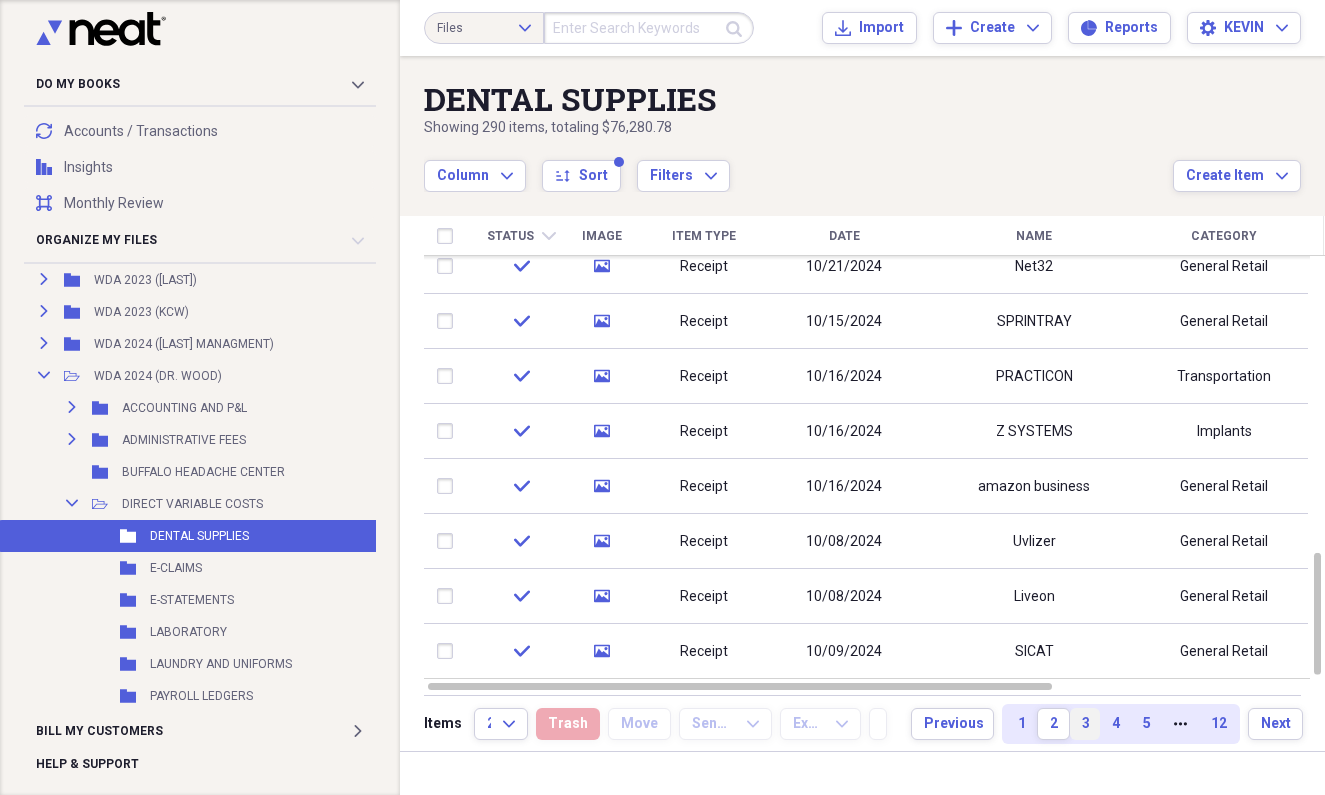 click on "3" at bounding box center (1085, 724) 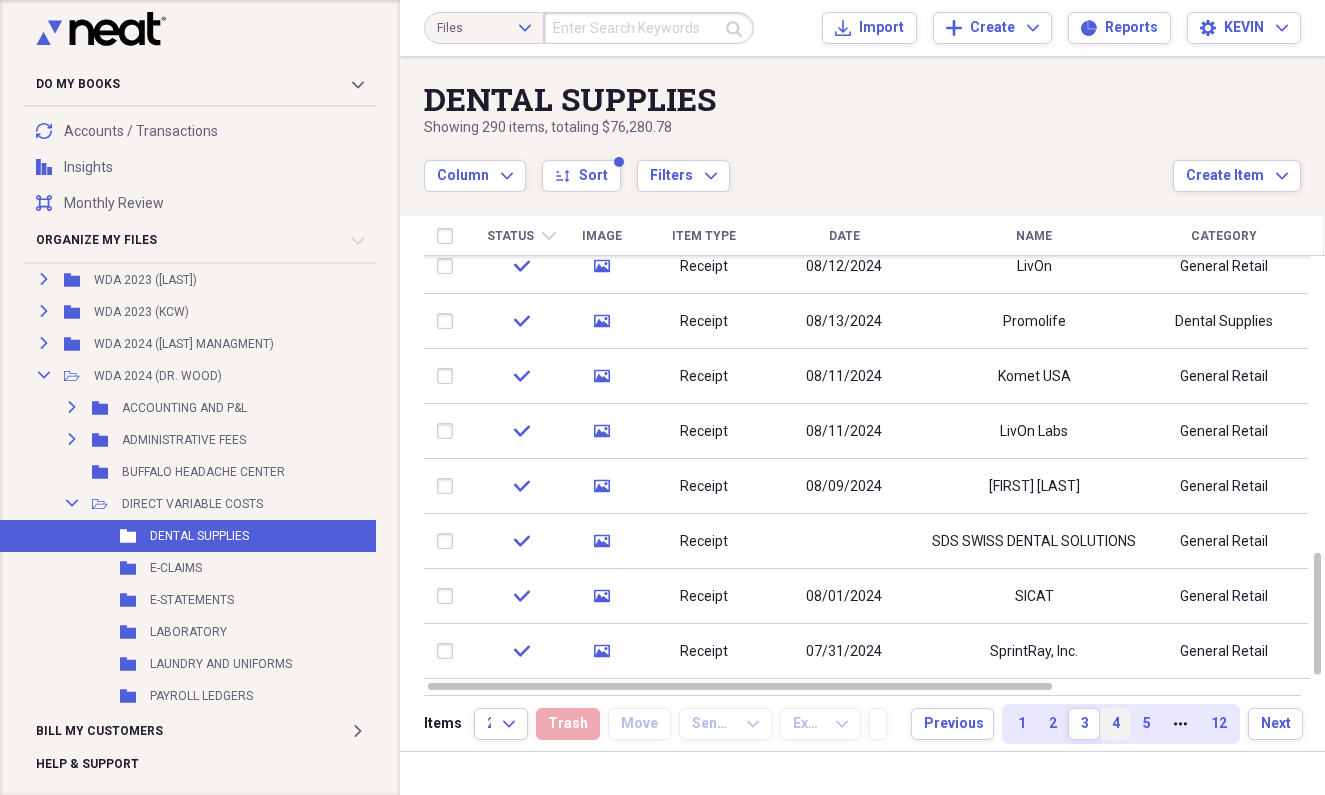 click on "4" at bounding box center (1115, 724) 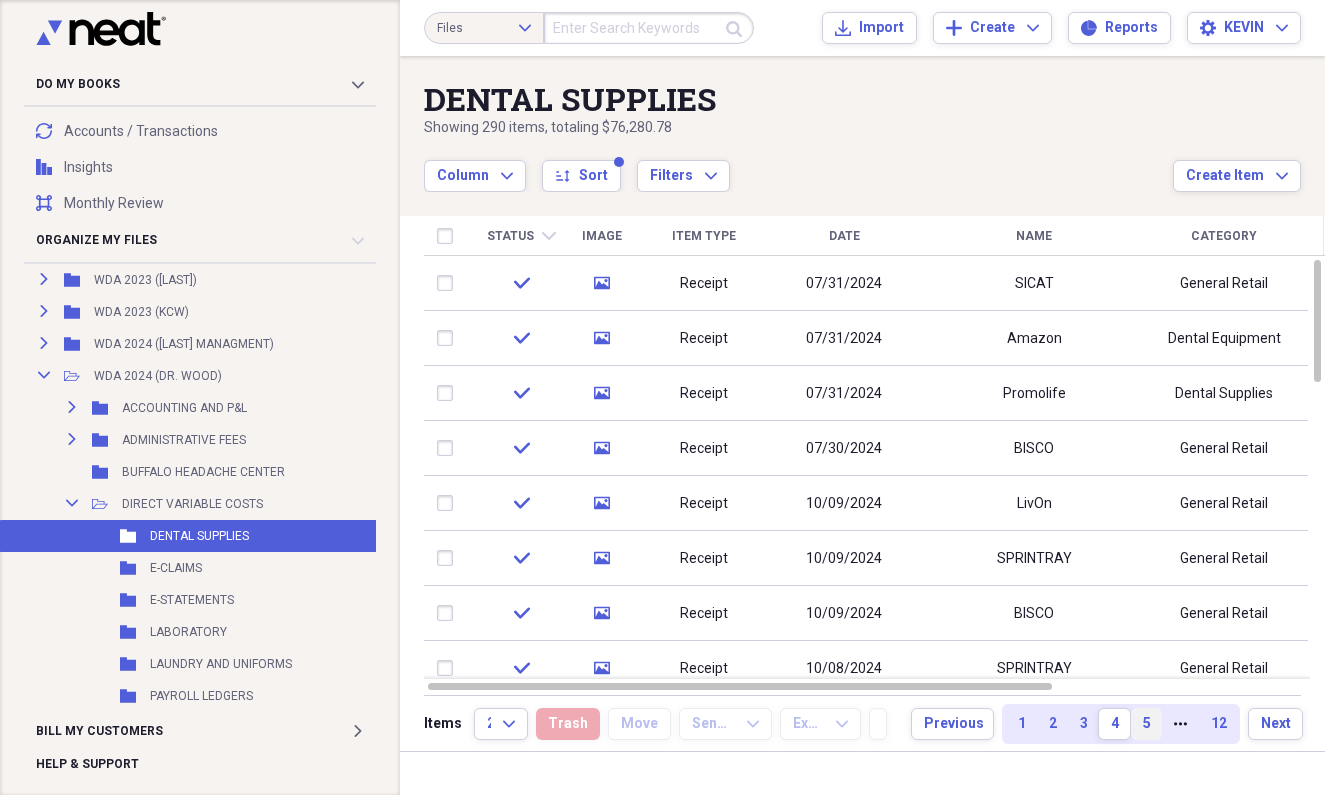click on "5" at bounding box center [1146, 724] 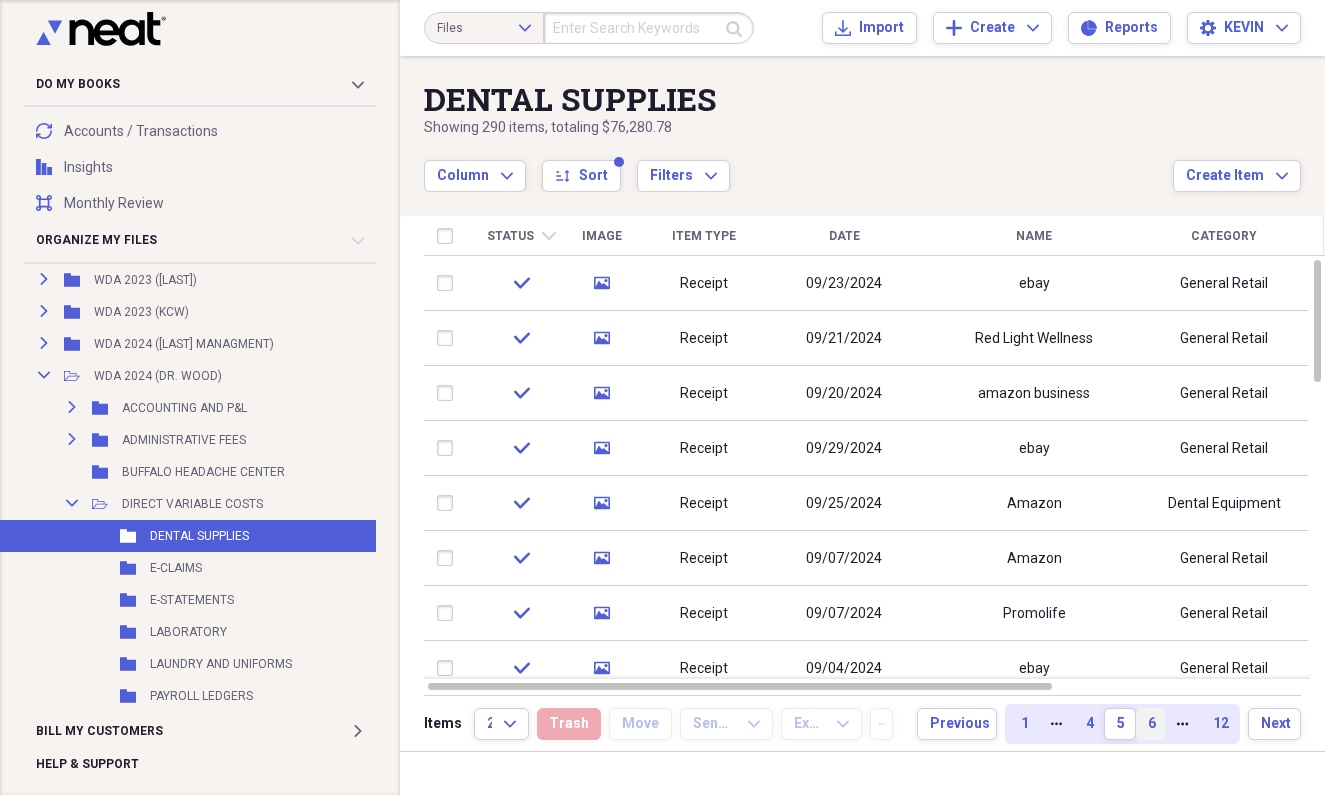 click on "6" at bounding box center [1151, 724] 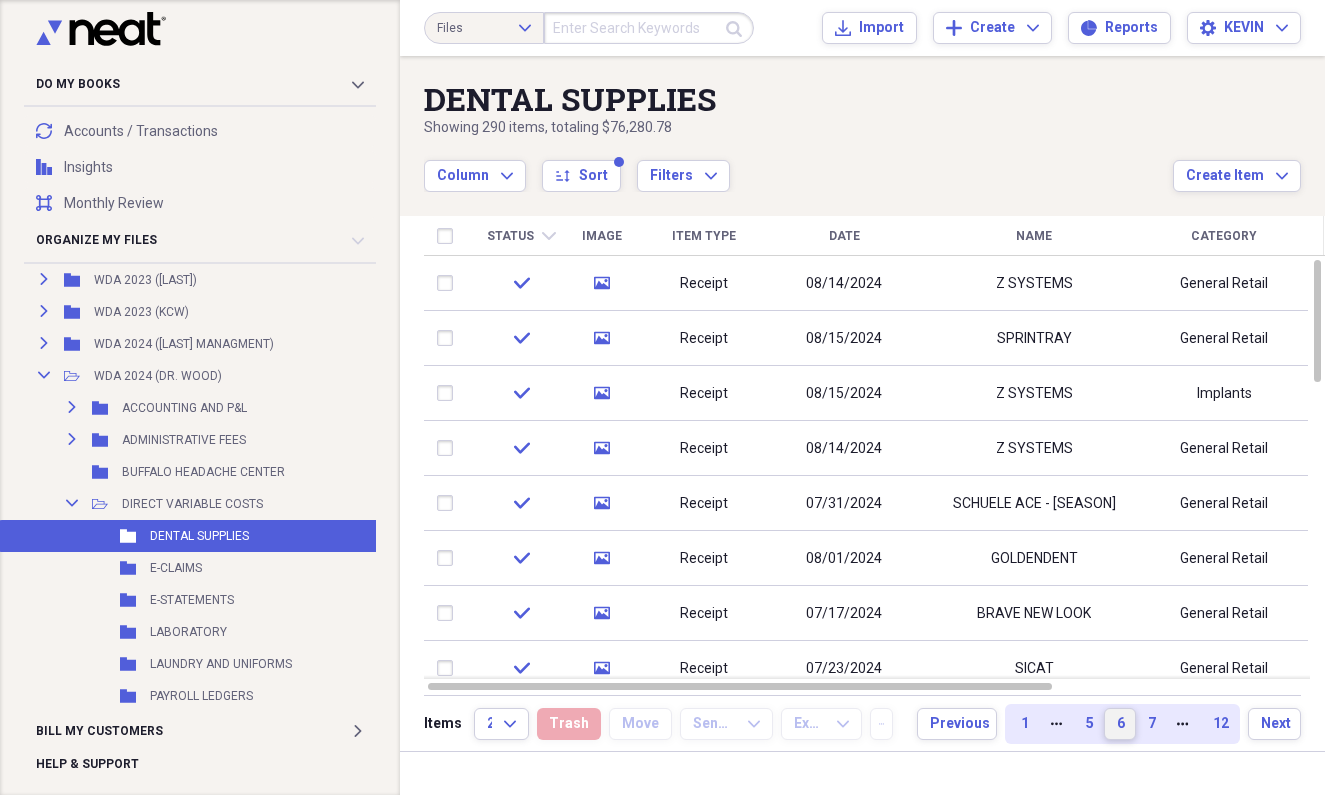 click on "7" at bounding box center [1151, 724] 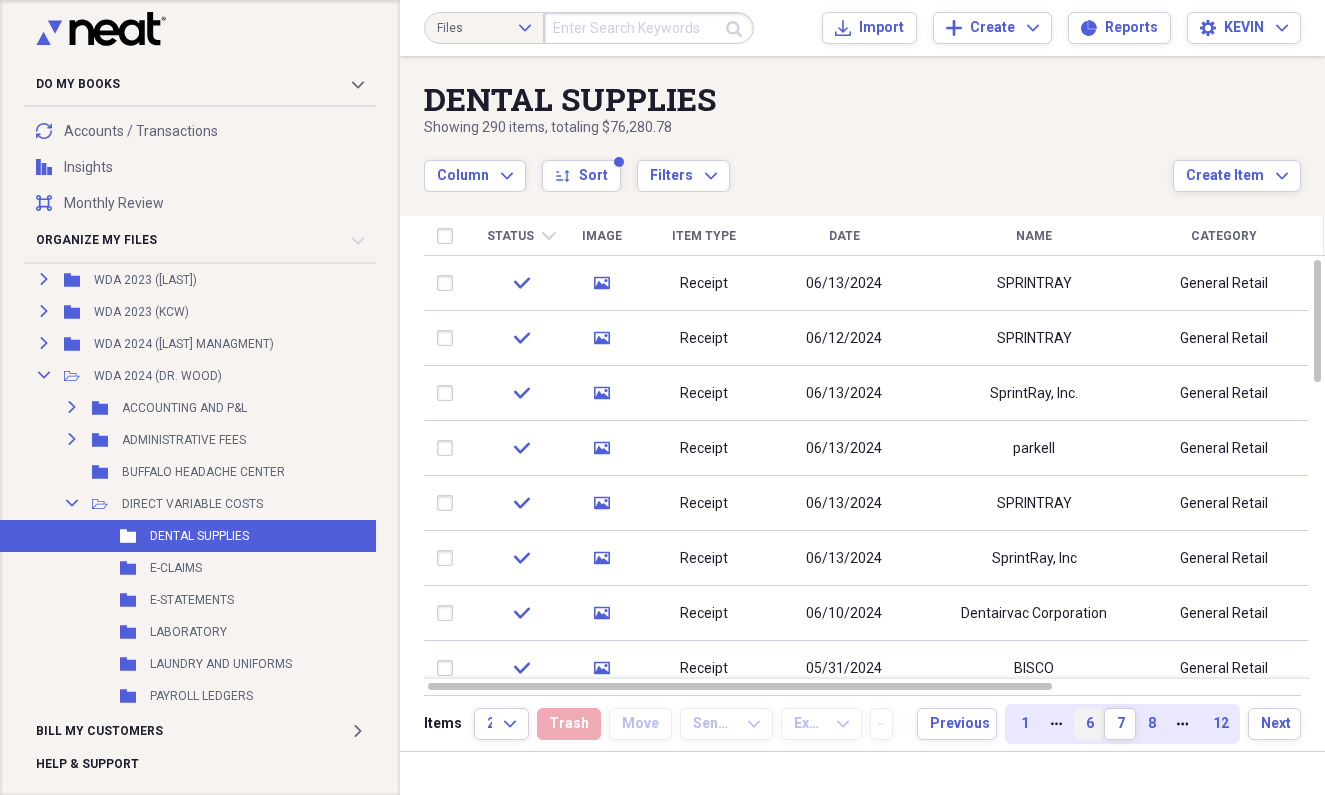 click on "8" at bounding box center (1151, 724) 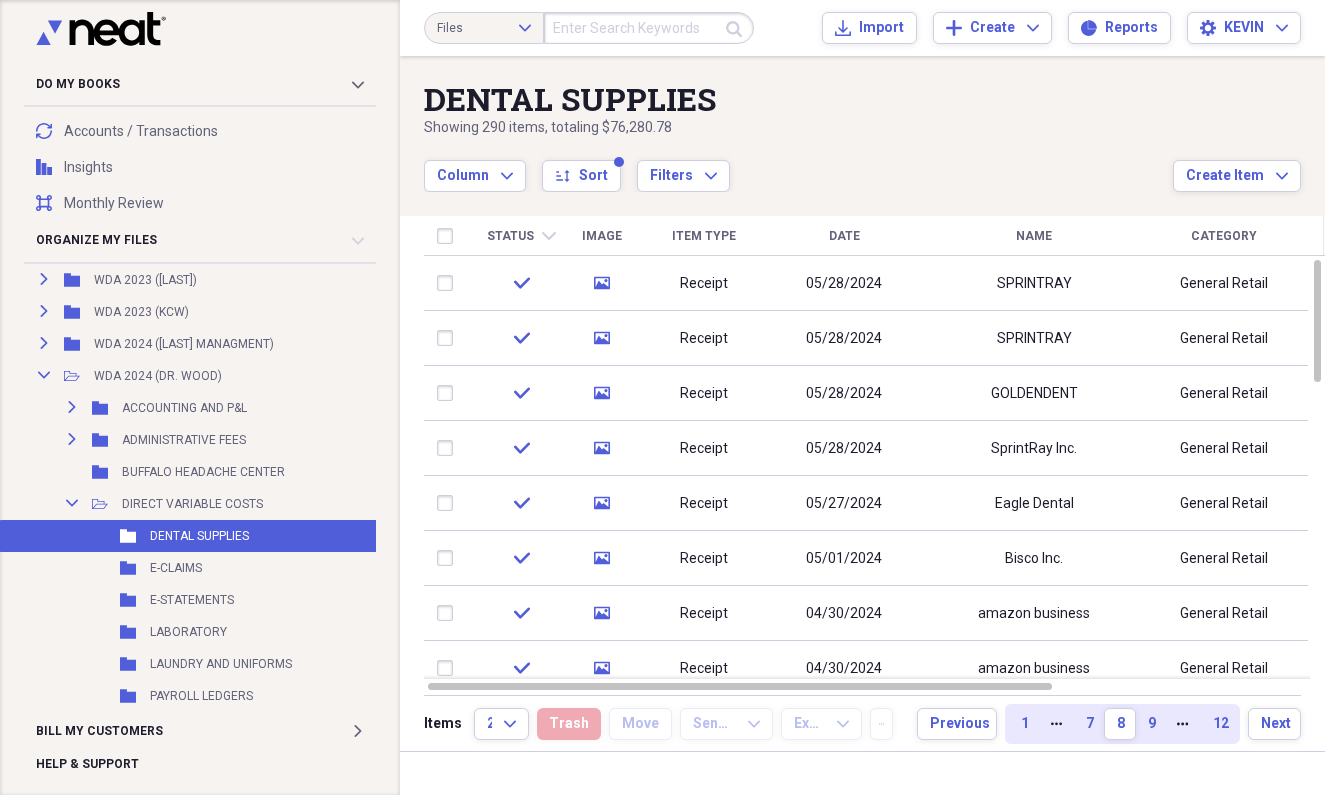 click on "9" at bounding box center [1151, 724] 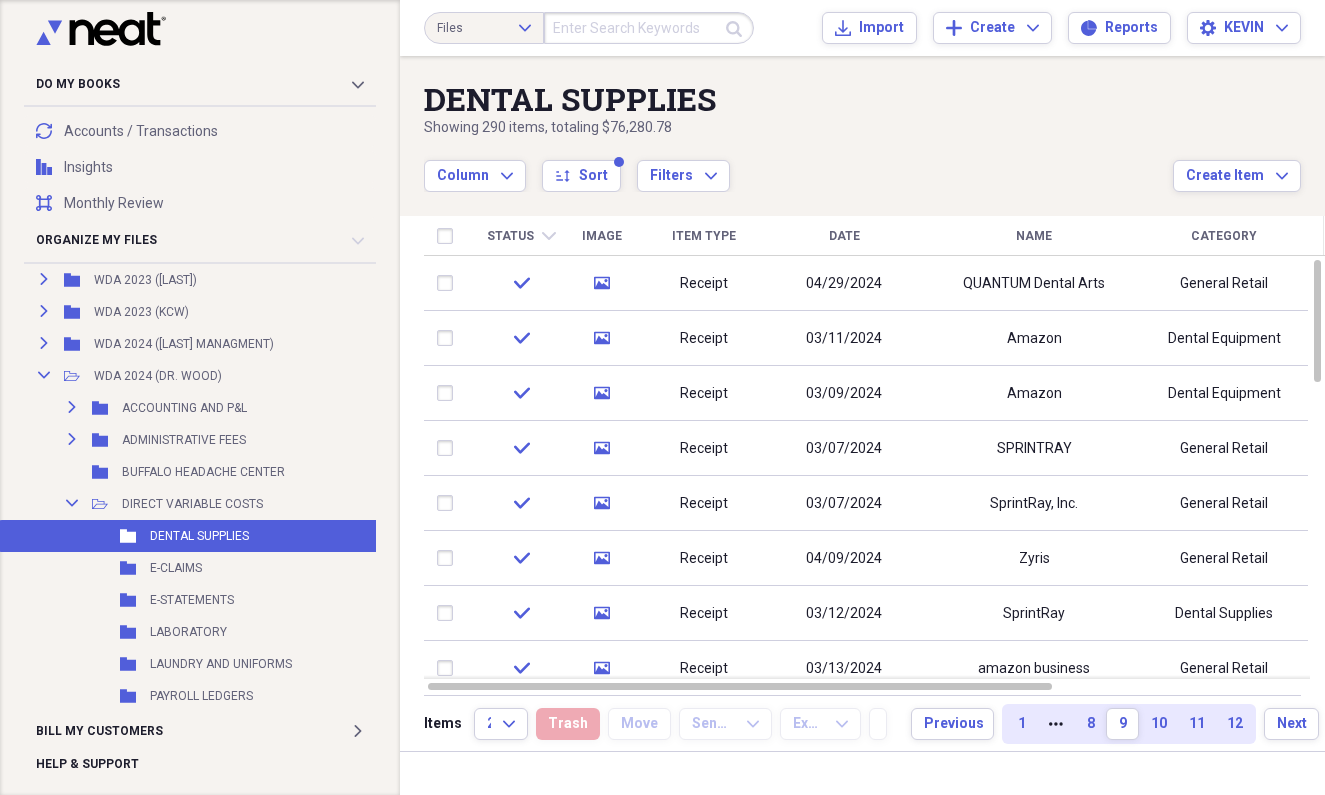 click on "10" at bounding box center [1158, 724] 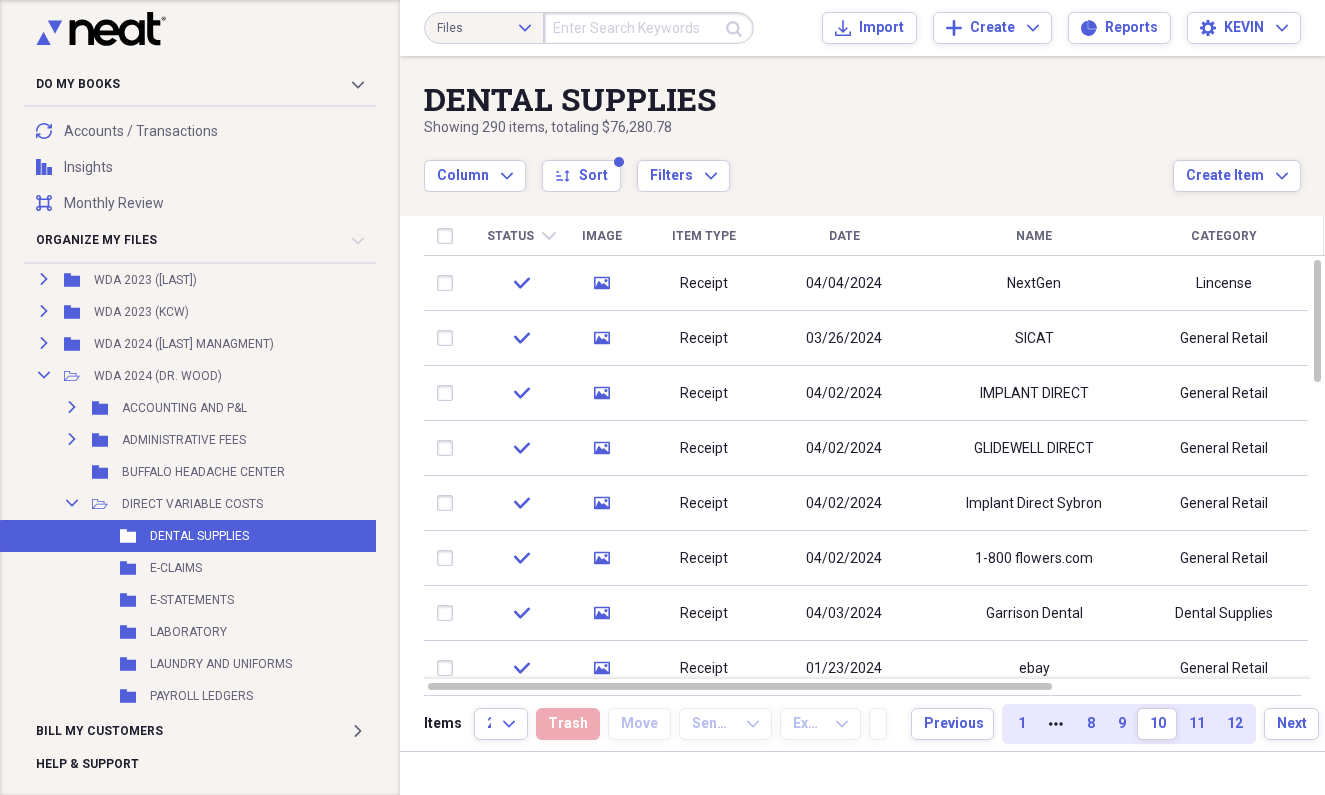 click on "10" at bounding box center [1157, 724] 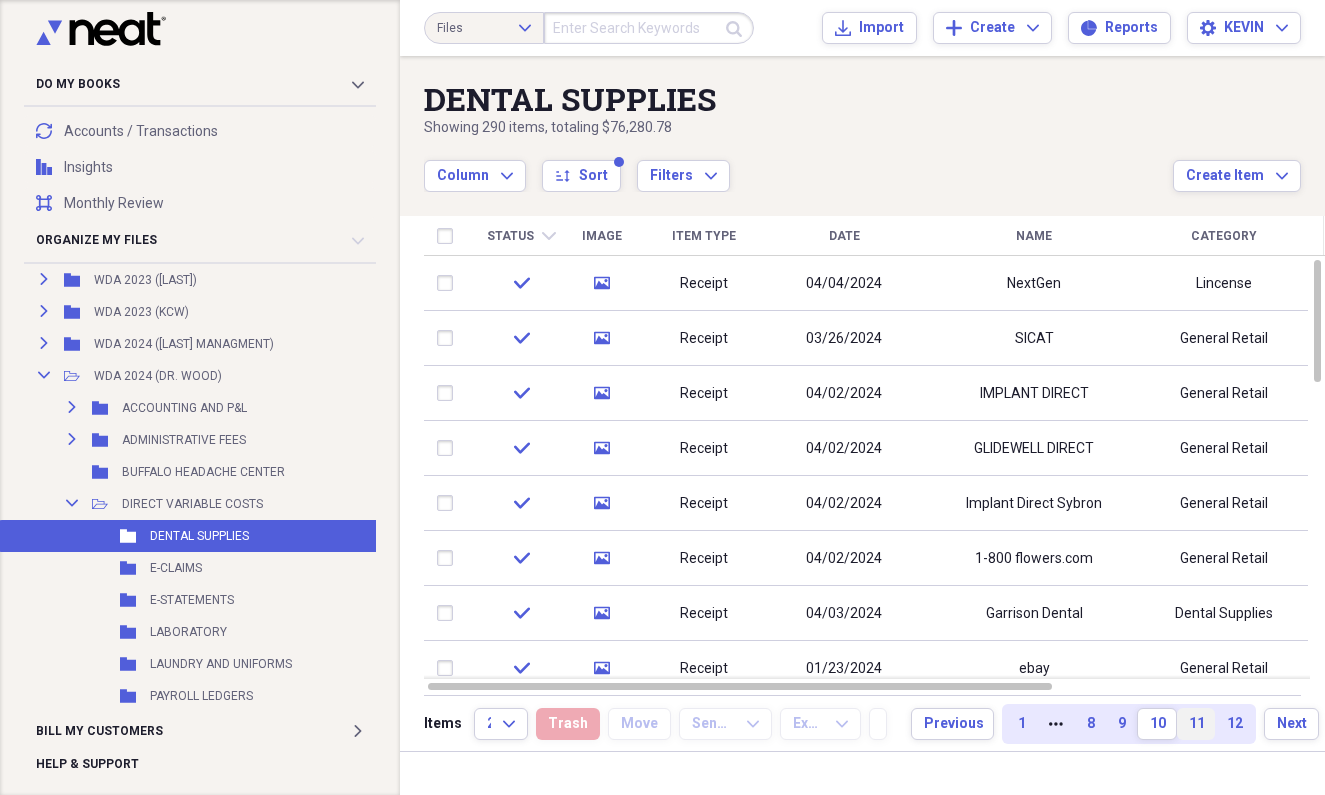click on "11" at bounding box center (1196, 724) 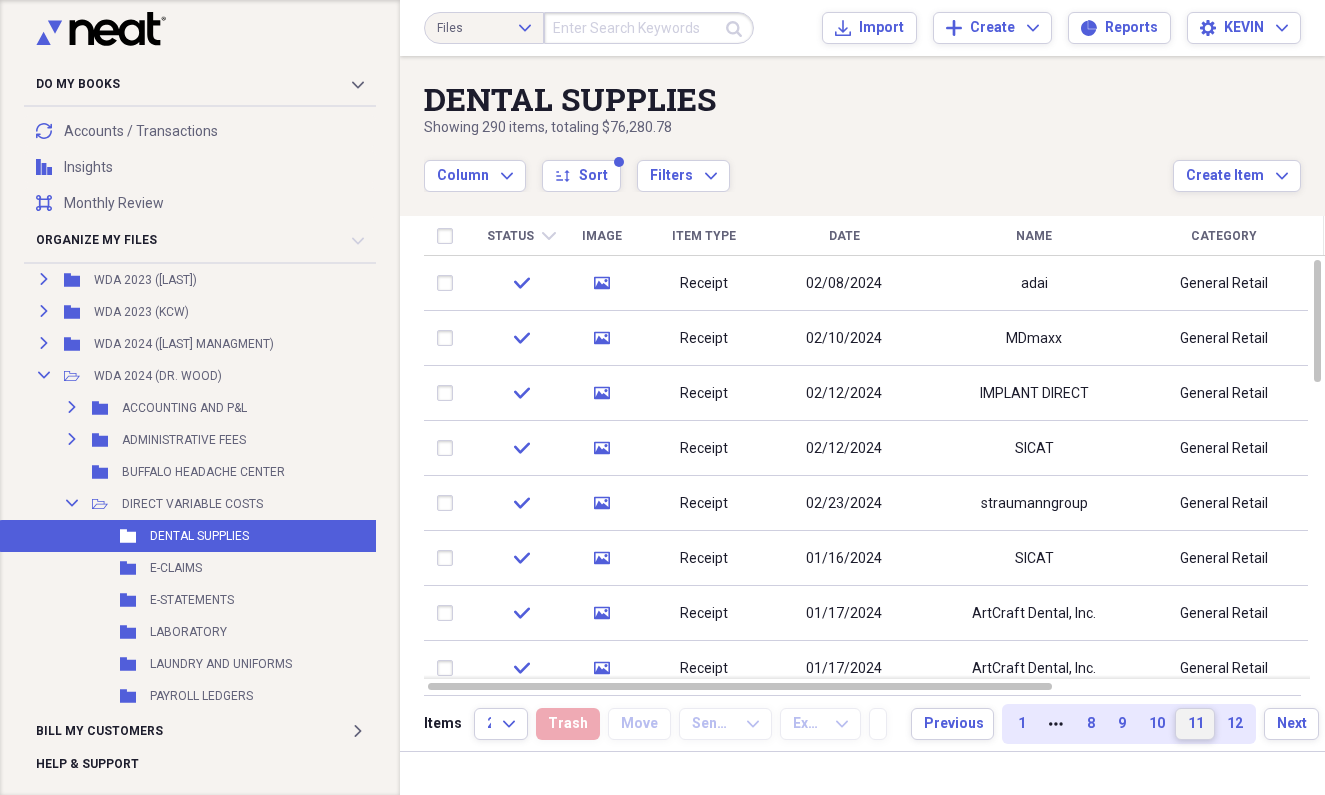 click on "11" at bounding box center [1195, 724] 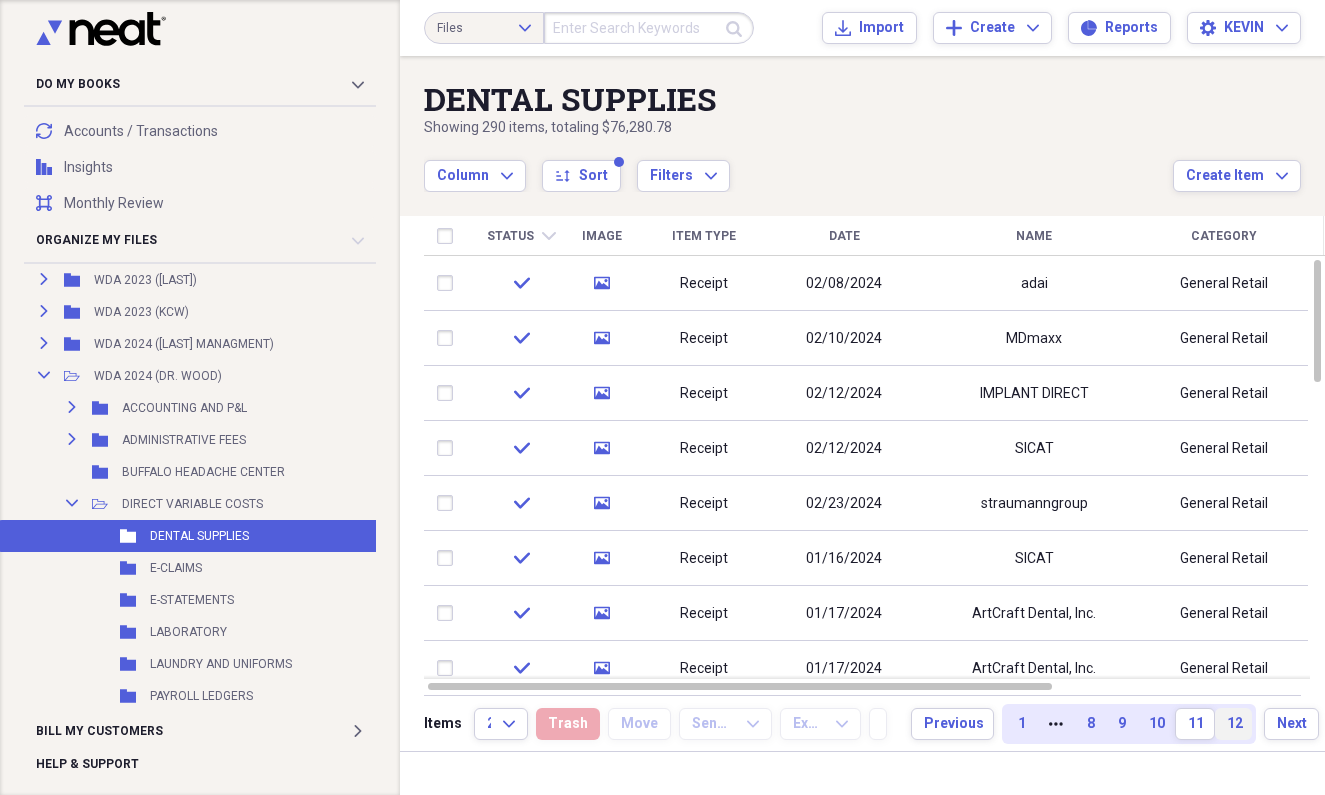 click on "12" at bounding box center [1234, 724] 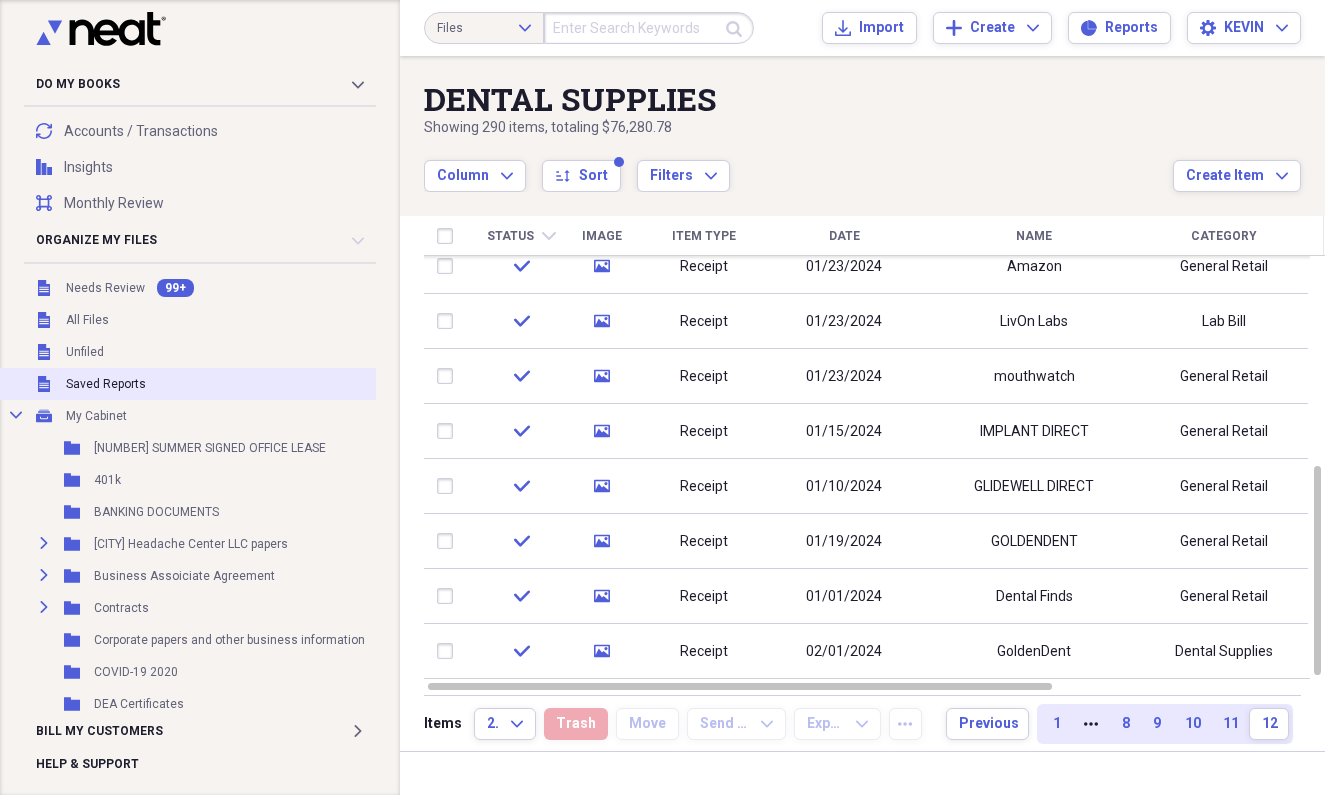 scroll, scrollTop: 0, scrollLeft: 0, axis: both 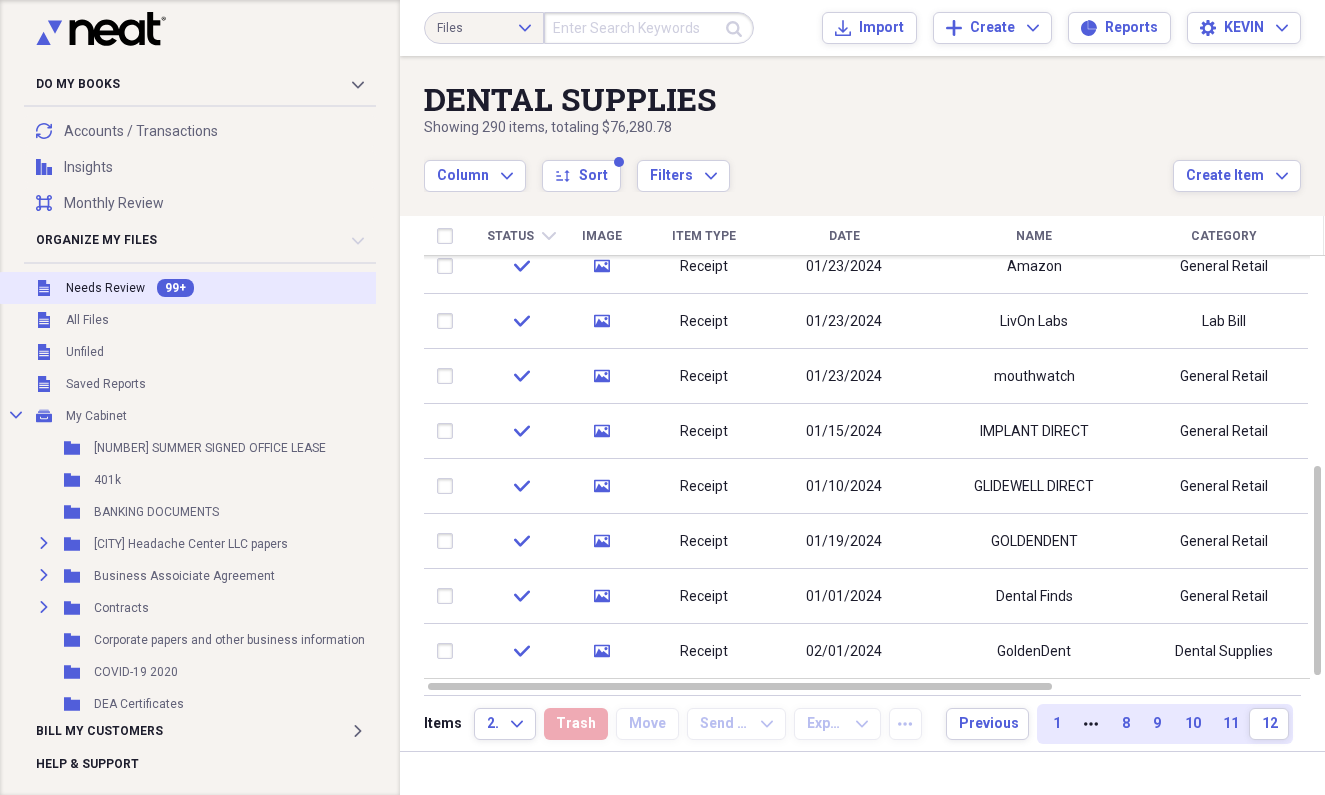 click on "Needs Review" at bounding box center (105, 288) 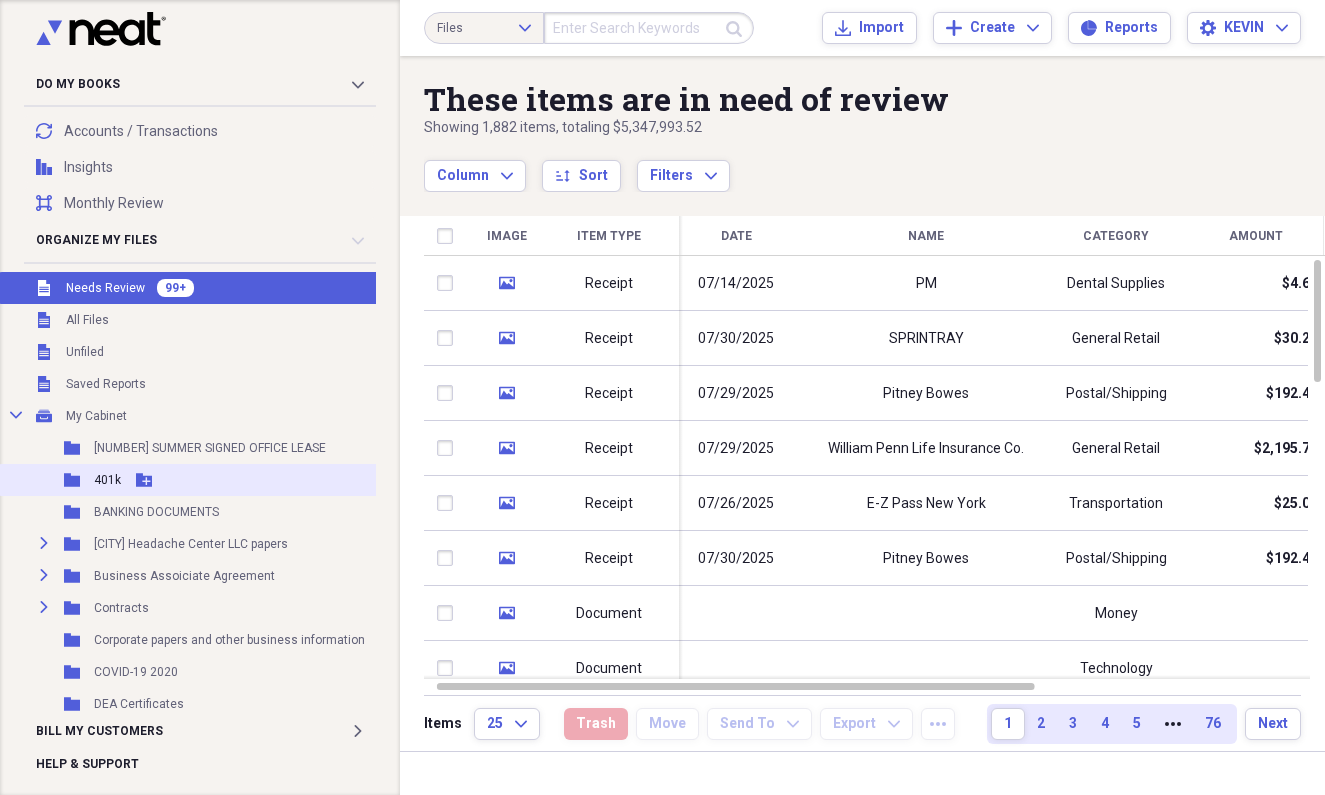 click on "401k" at bounding box center [107, 480] 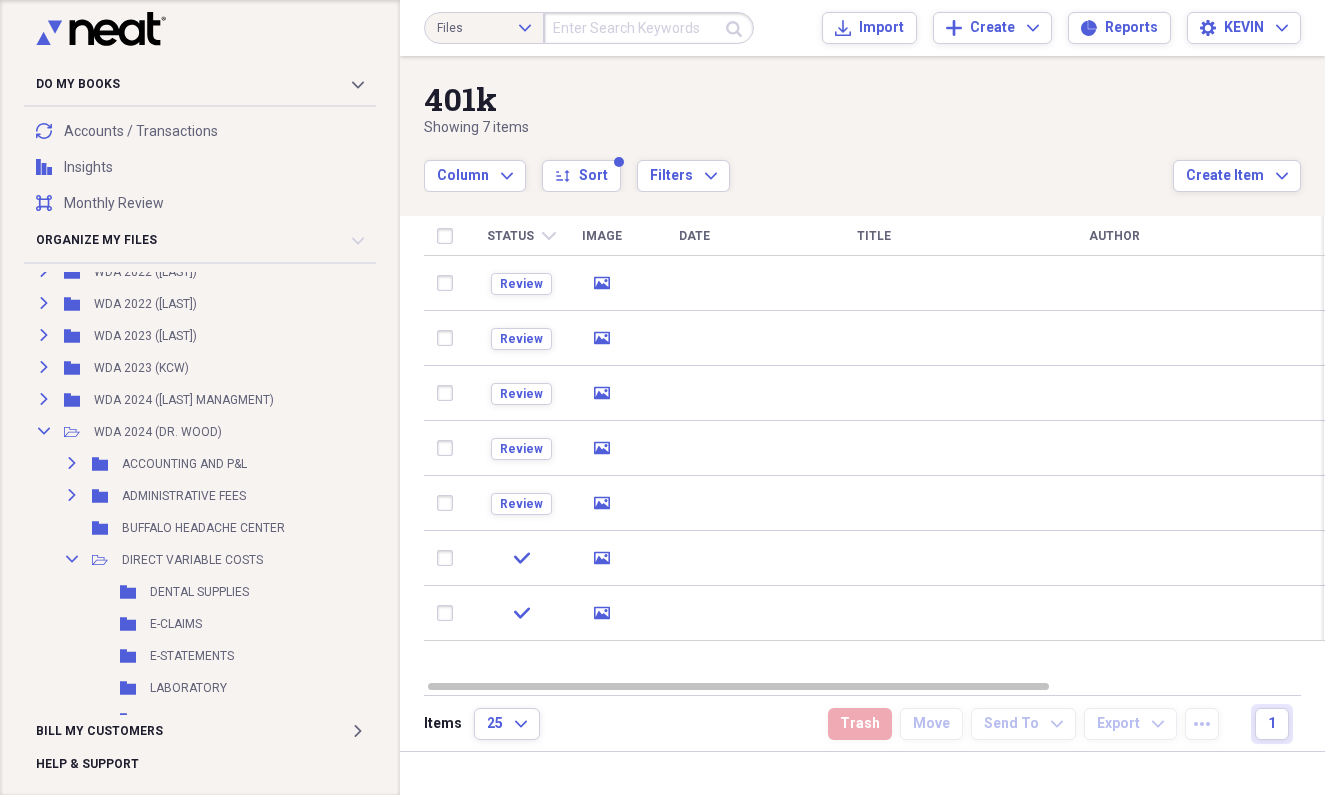 scroll, scrollTop: 2065, scrollLeft: 0, axis: vertical 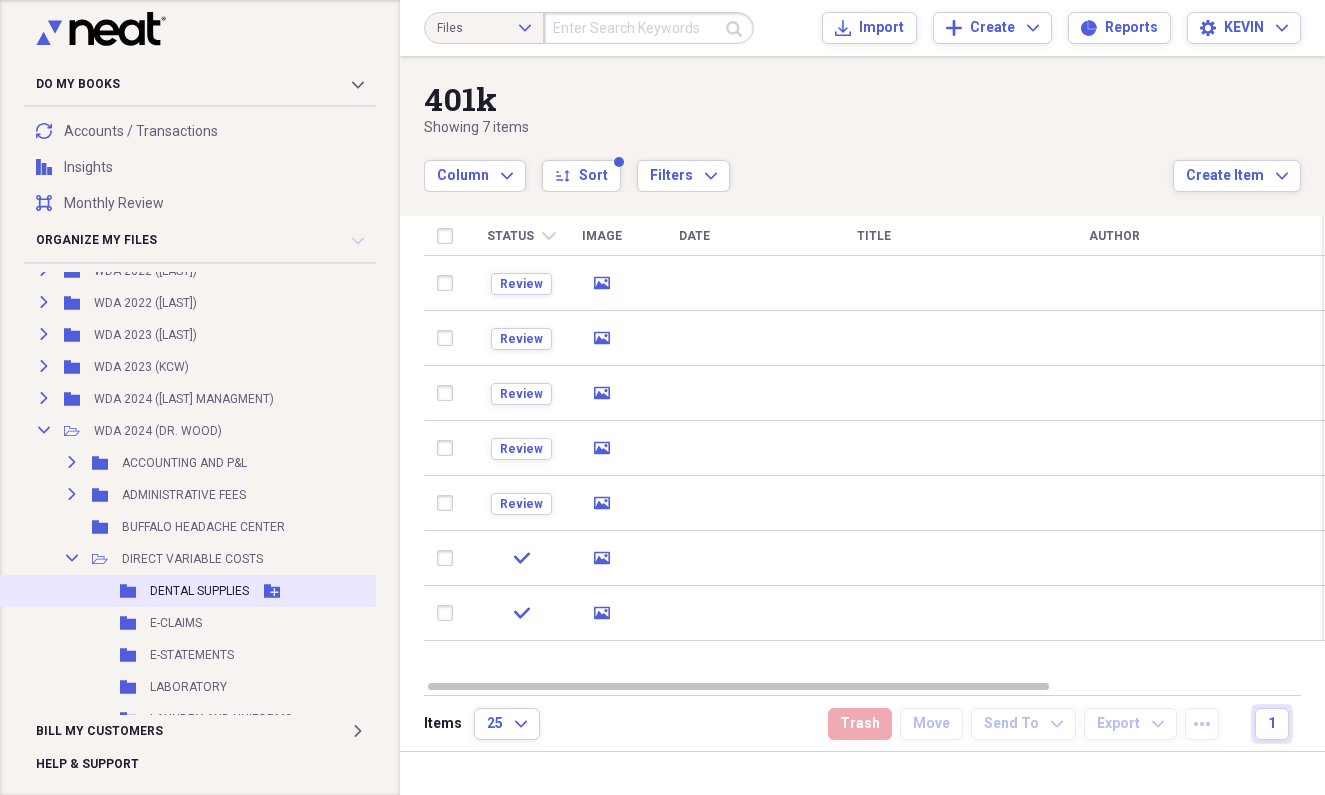 click on "Folder DENTAL SUPPLIES Add Folder" at bounding box center [217, 591] 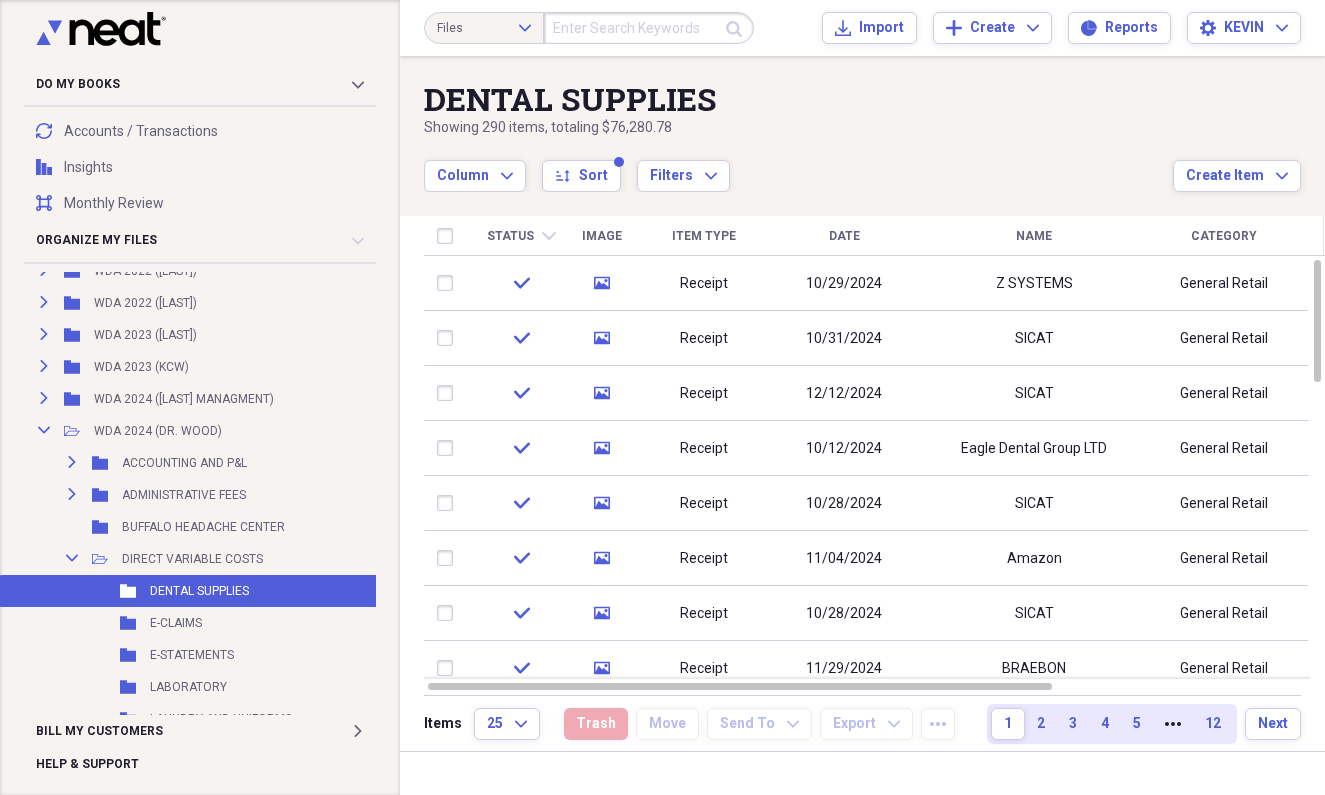 click on "Status chevron-down" at bounding box center (521, 236) 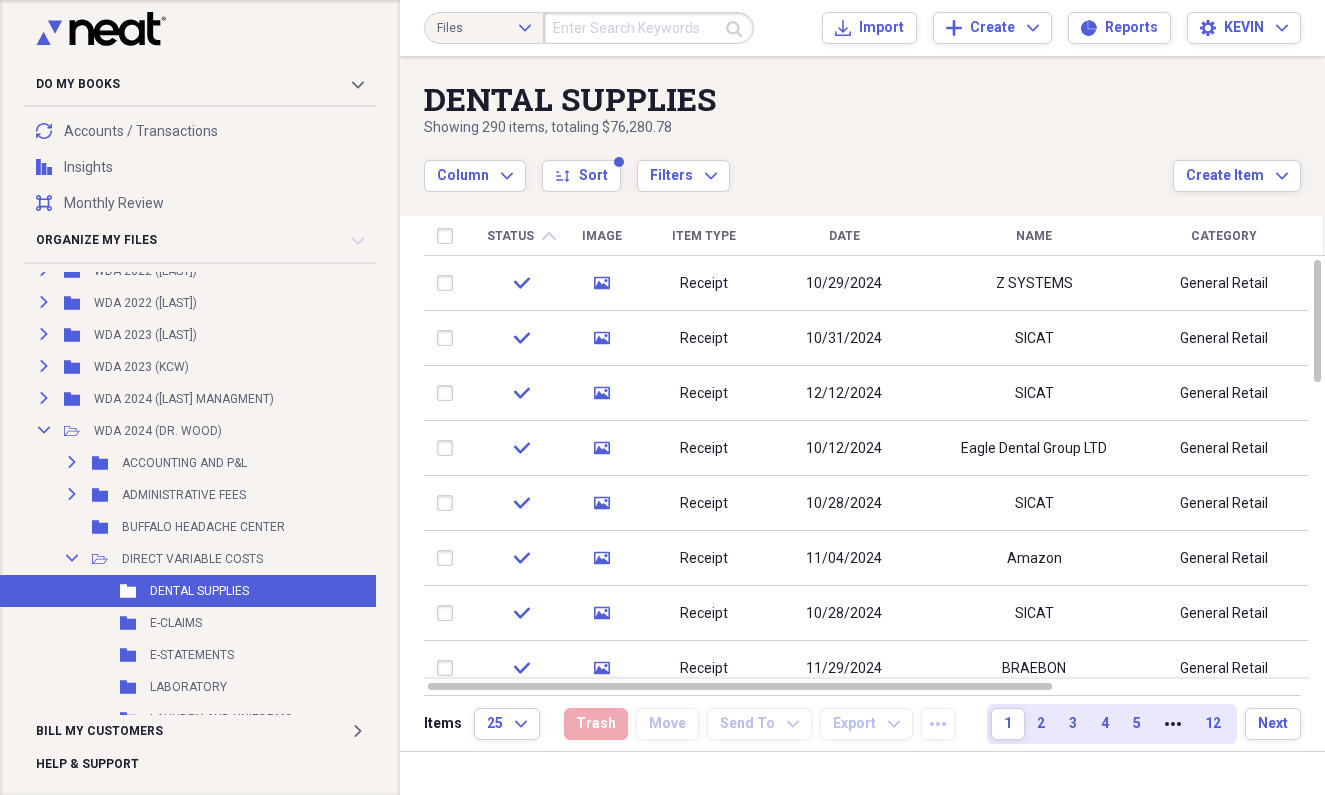 click on "Status chevron-up" at bounding box center (521, 236) 